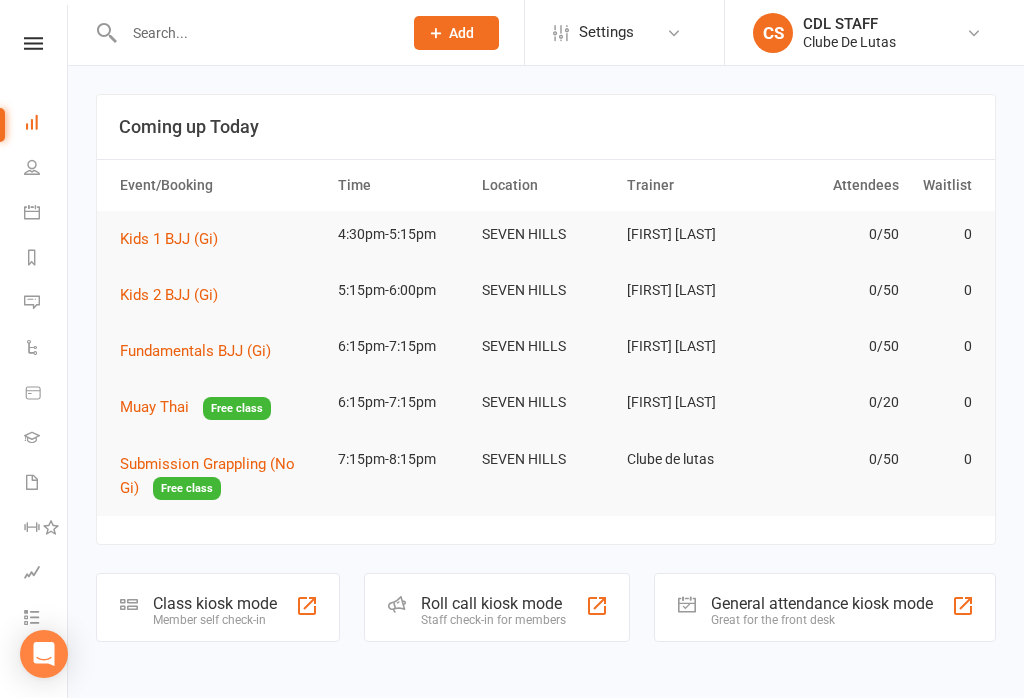 scroll, scrollTop: 0, scrollLeft: 0, axis: both 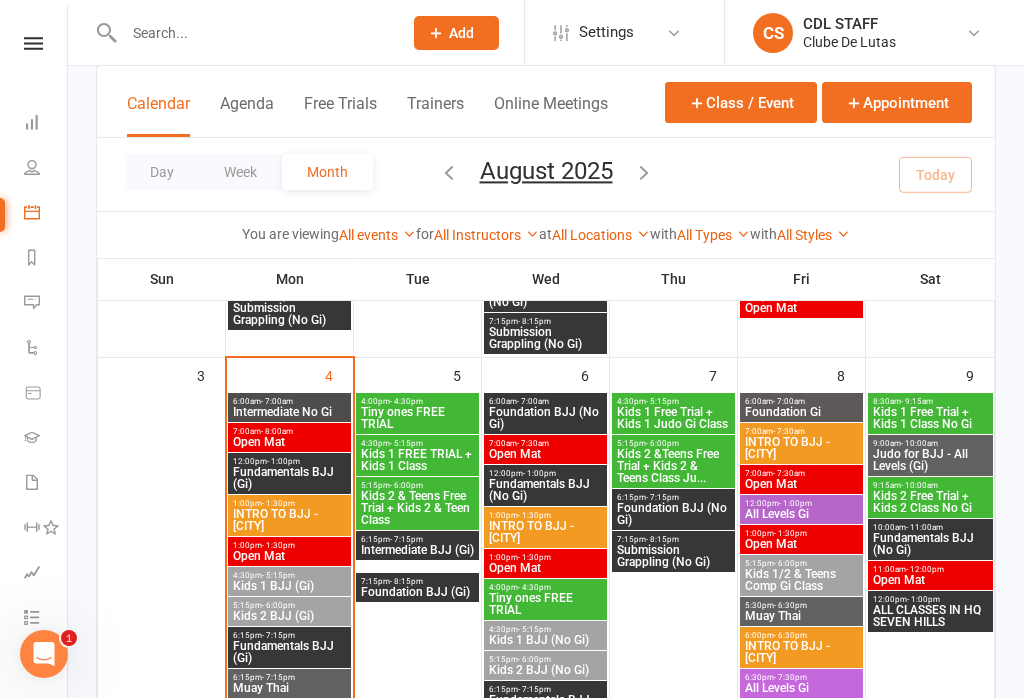 click on "- 5:15pm" at bounding box center [278, 575] 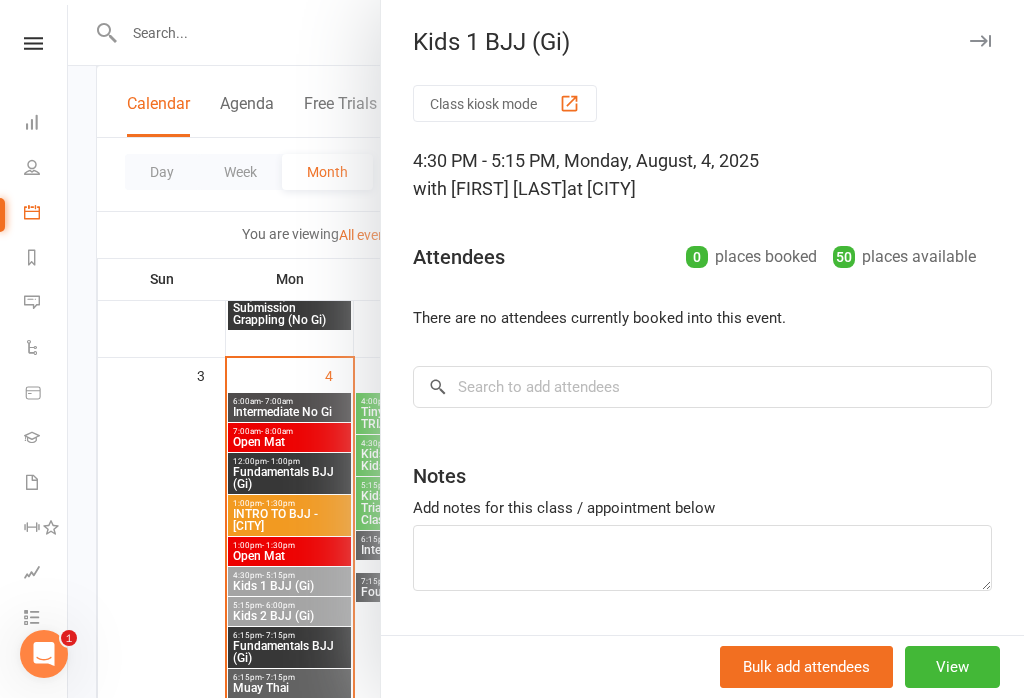 click on "Class kiosk mode" at bounding box center [505, 103] 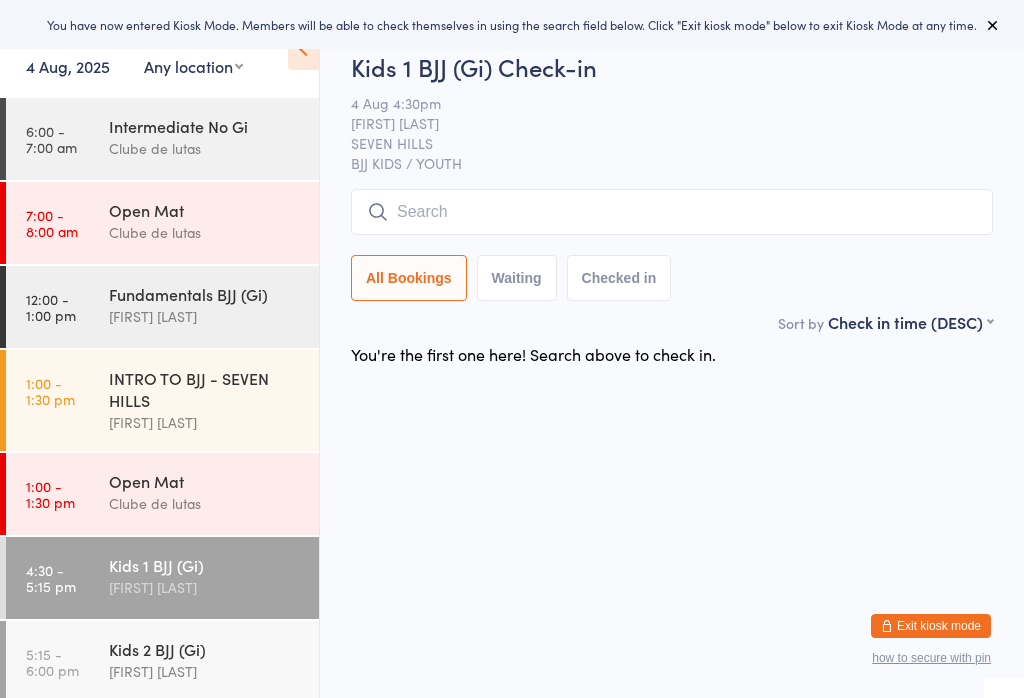 scroll, scrollTop: 0, scrollLeft: 0, axis: both 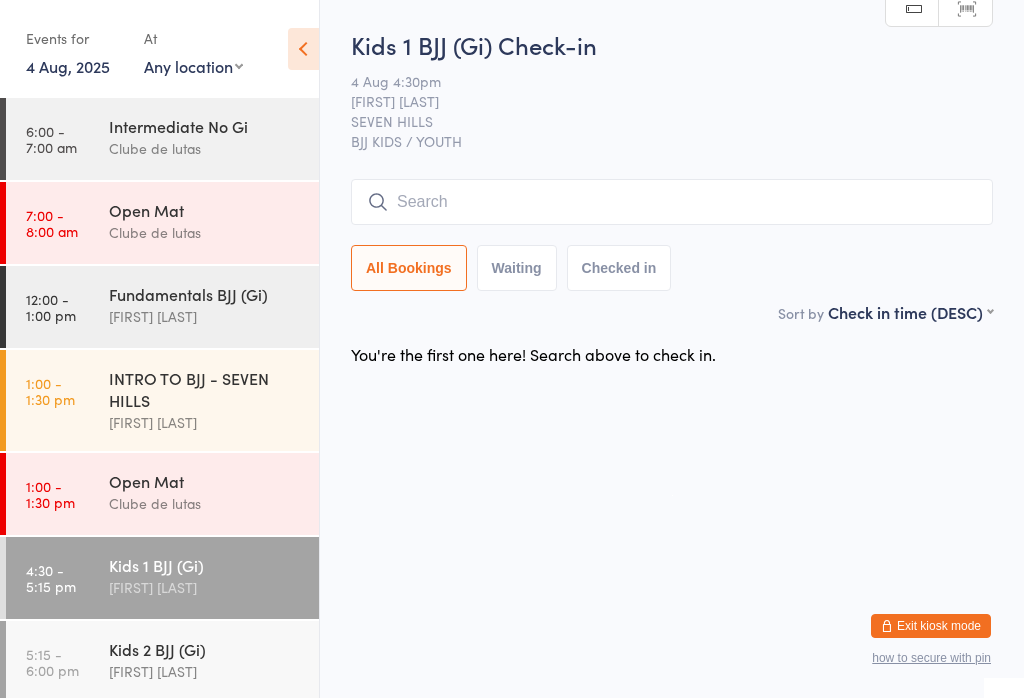 click at bounding box center [672, 202] 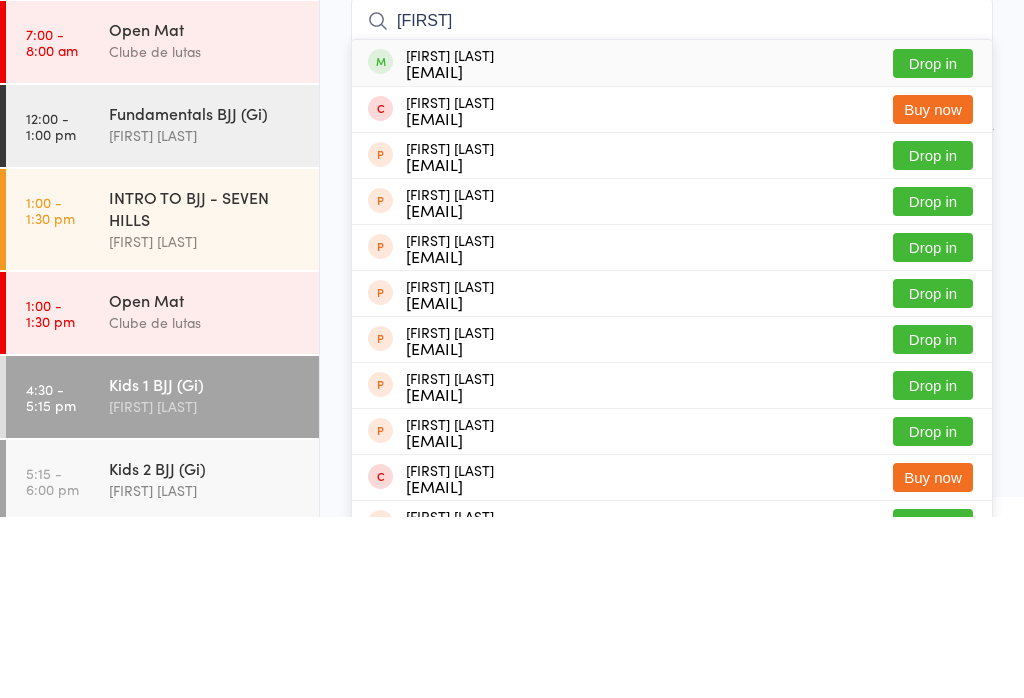 type on "[FIRST]" 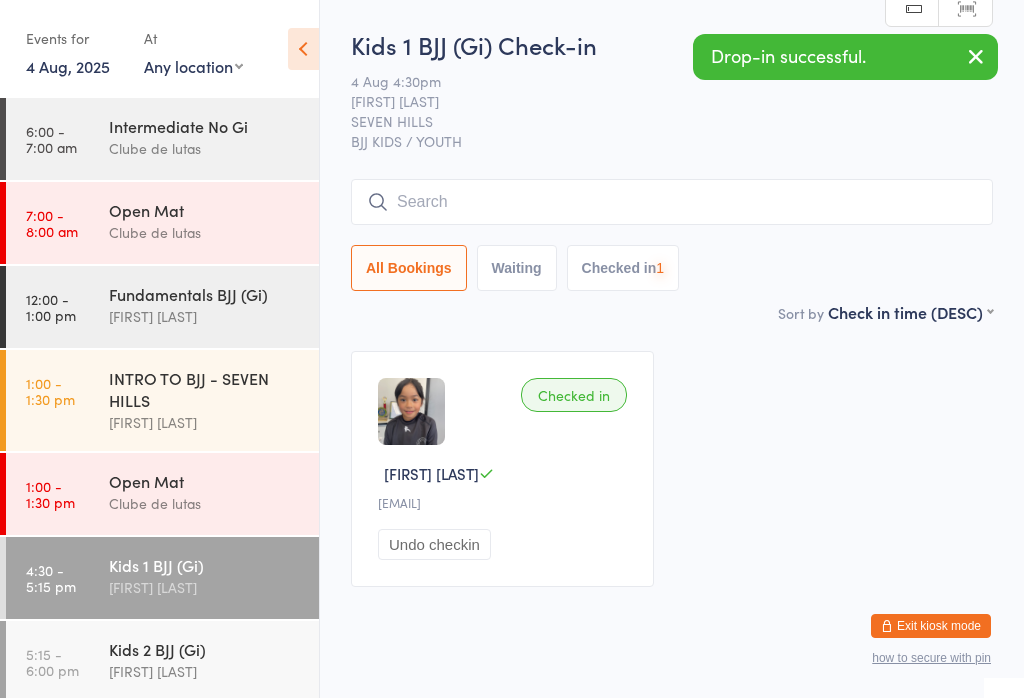 click at bounding box center [672, 202] 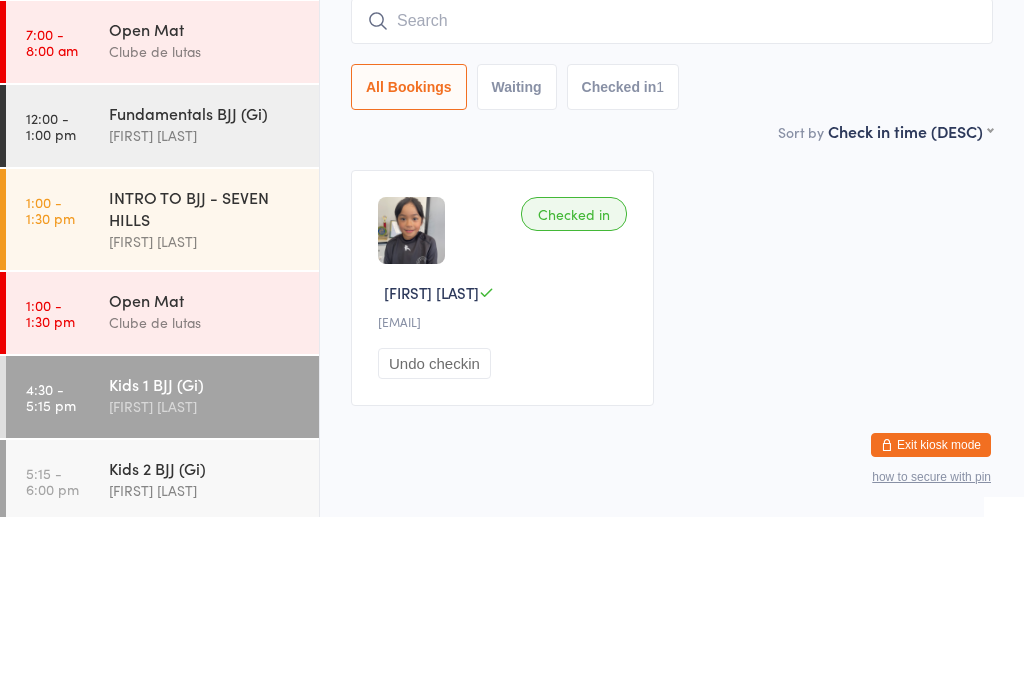 type on "N" 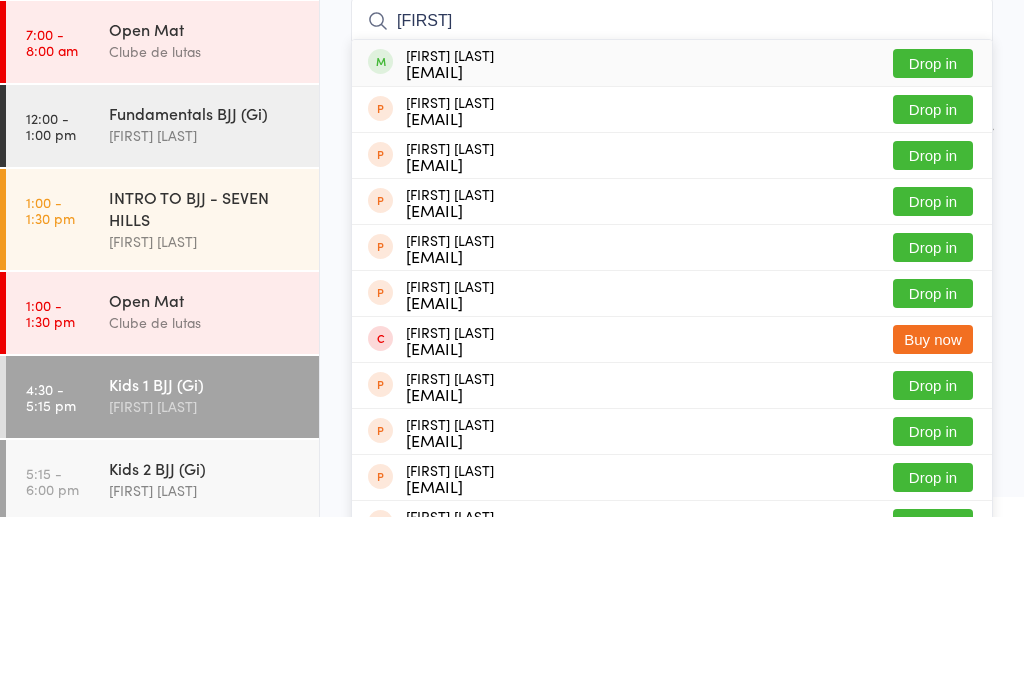 type on "[FIRST]" 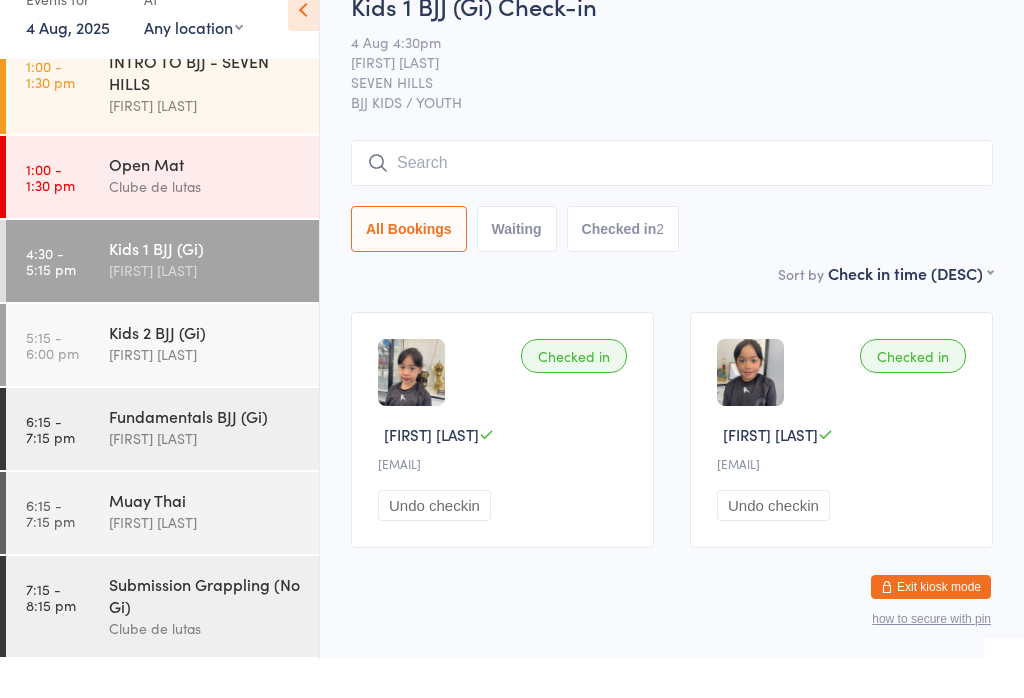scroll, scrollTop: 286, scrollLeft: 0, axis: vertical 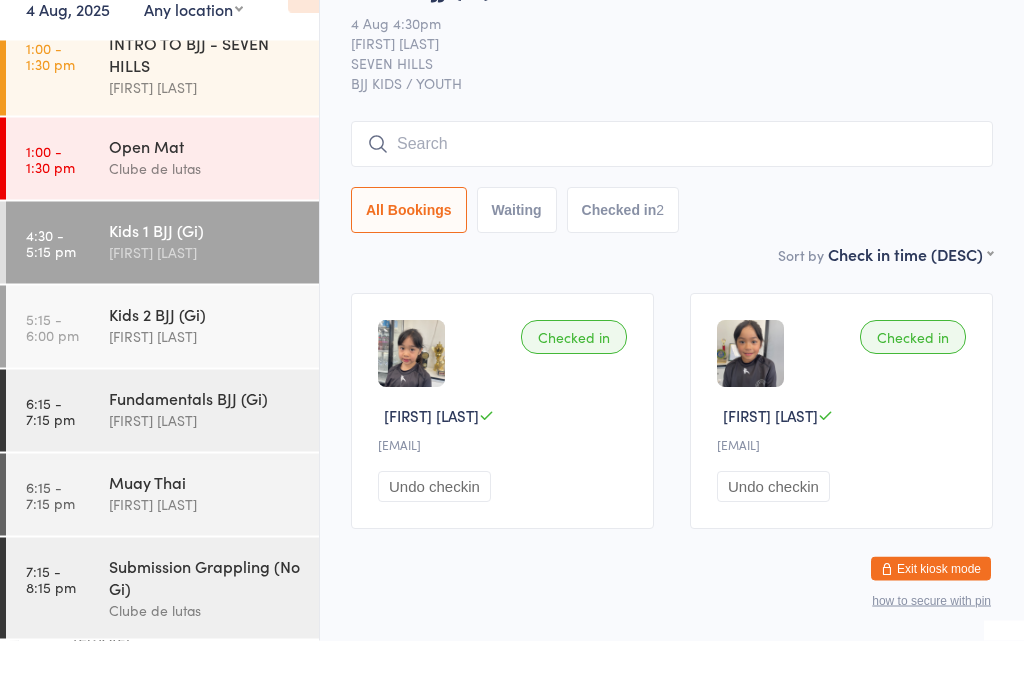 click on "All Bookings Waiting  Checked in  2" at bounding box center (672, 235) 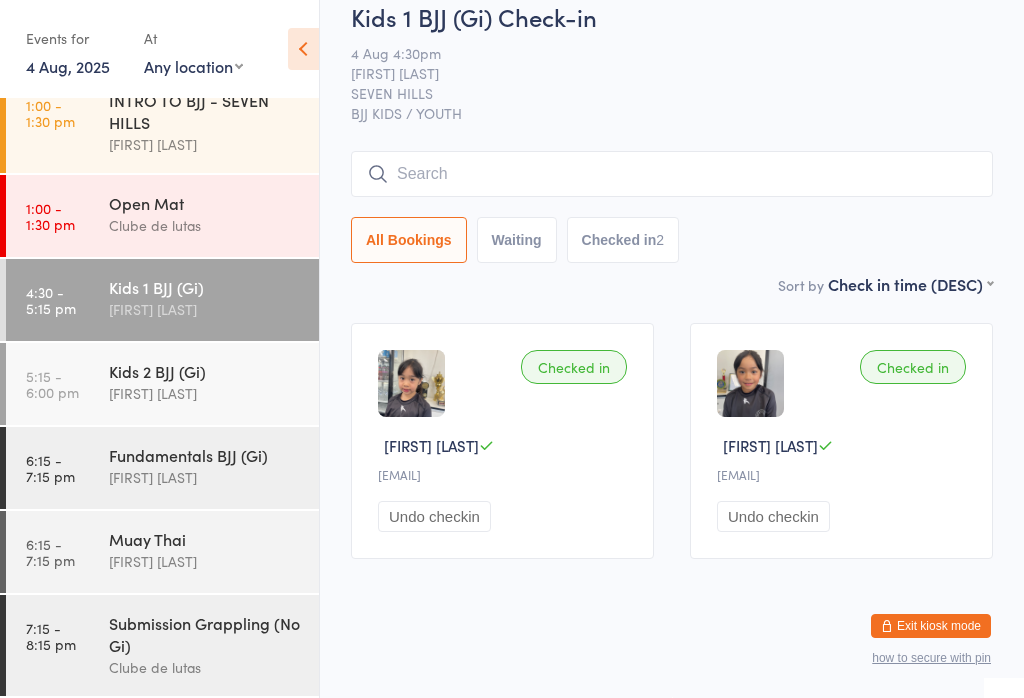 click on "[TIME] - [TIME] [CLASS] [FIRST] [LAST]" at bounding box center [162, 384] 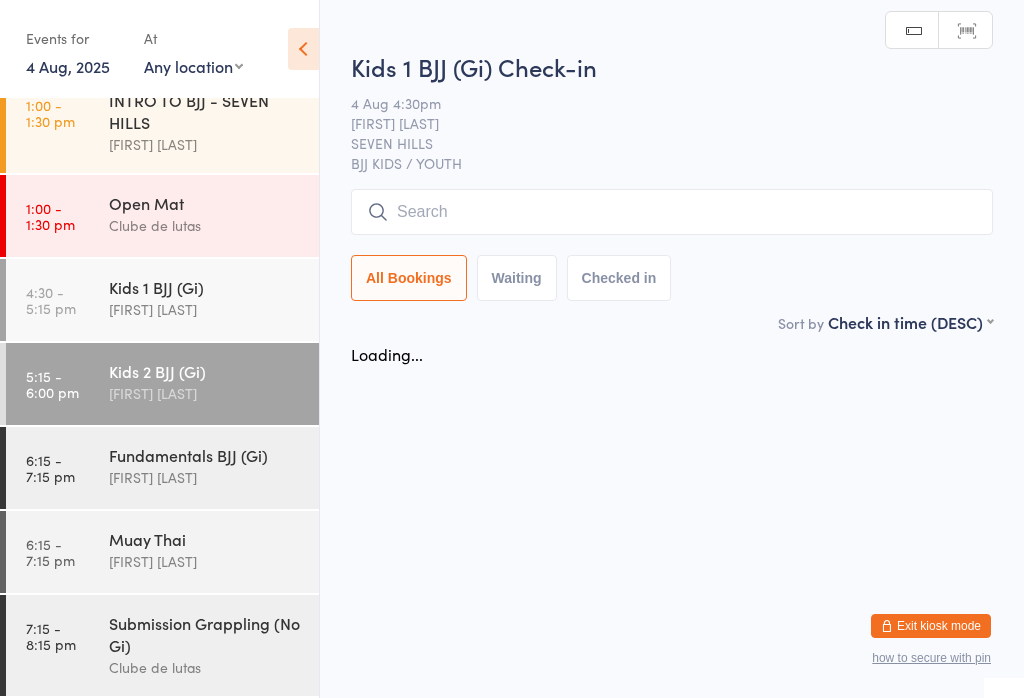 scroll, scrollTop: 0, scrollLeft: 0, axis: both 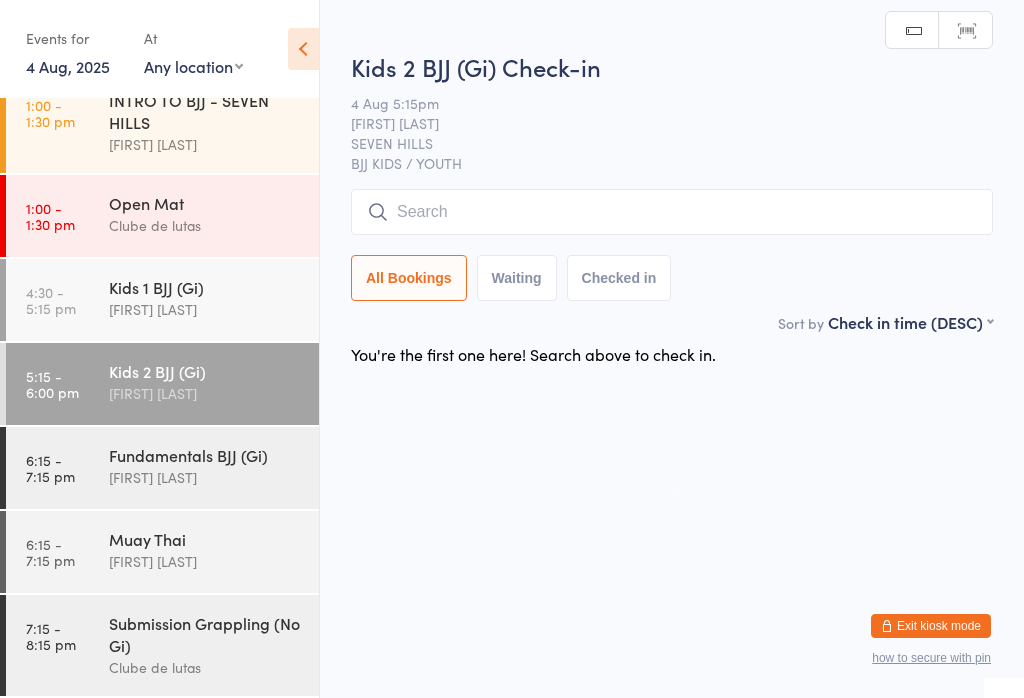 click at bounding box center [672, 212] 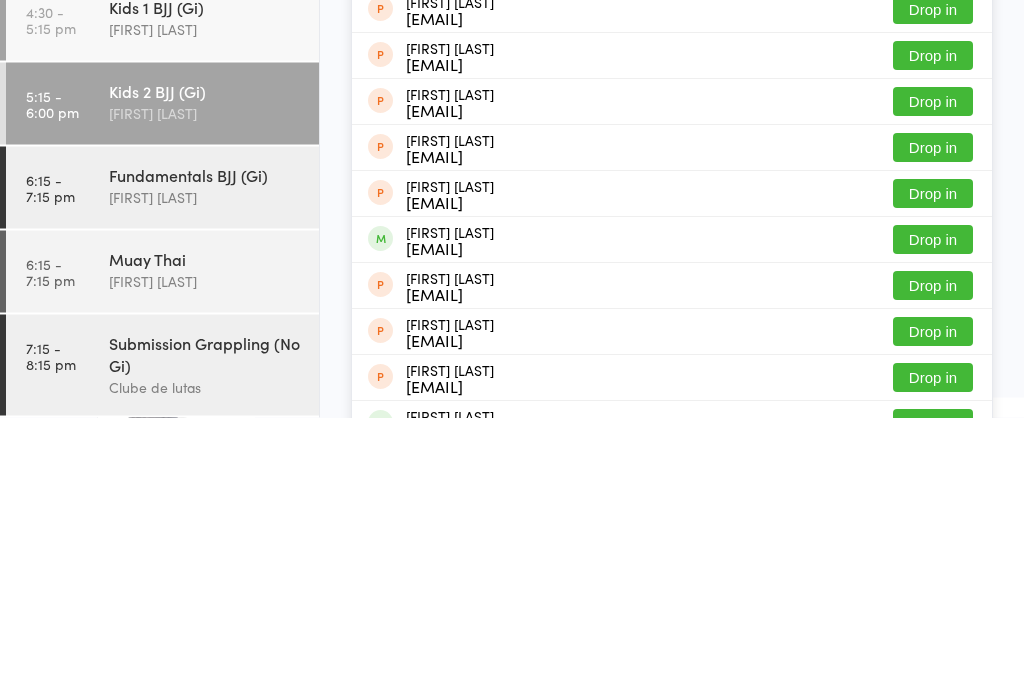 scroll, scrollTop: 76, scrollLeft: 0, axis: vertical 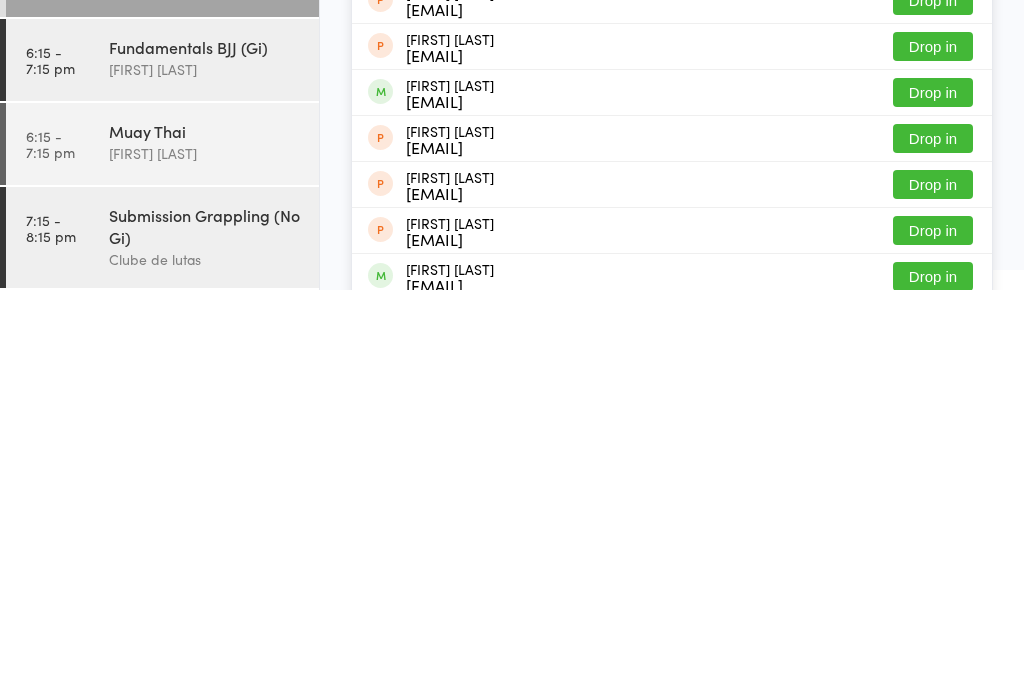 type on "Kim" 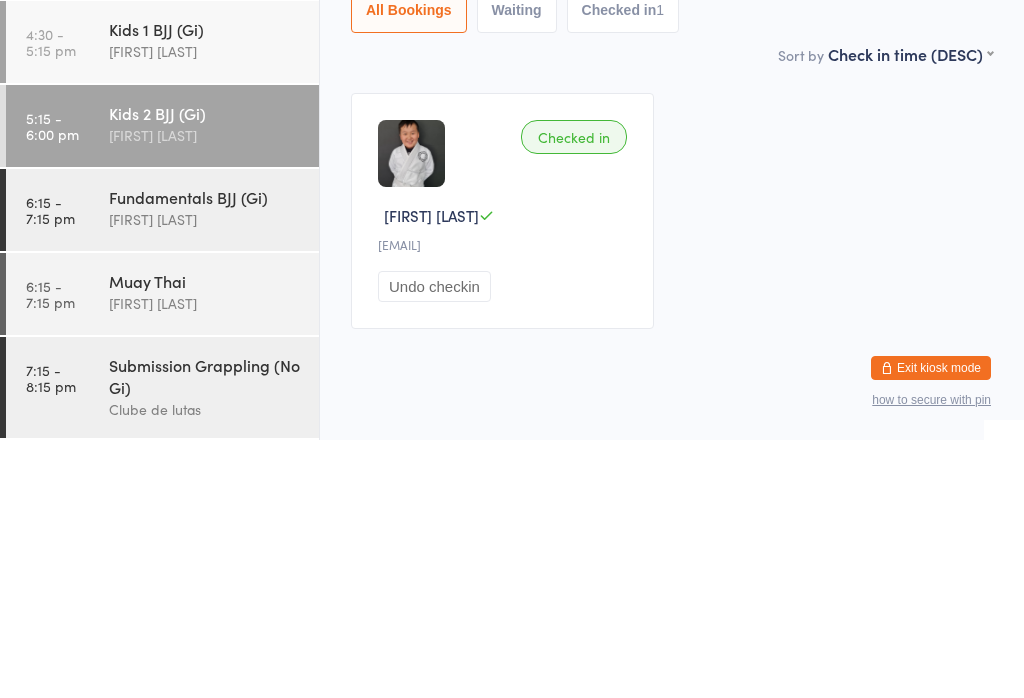 click on "[TIME] - [TIME] [CLASS] [FIRST] [LAST]" at bounding box center (162, 300) 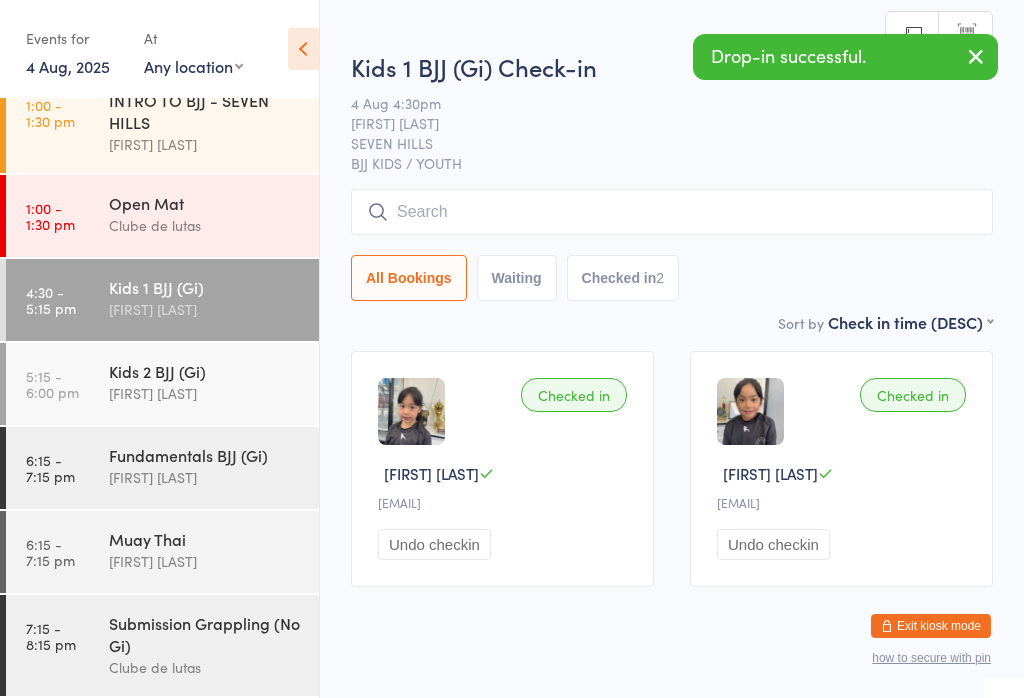 click at bounding box center (672, 212) 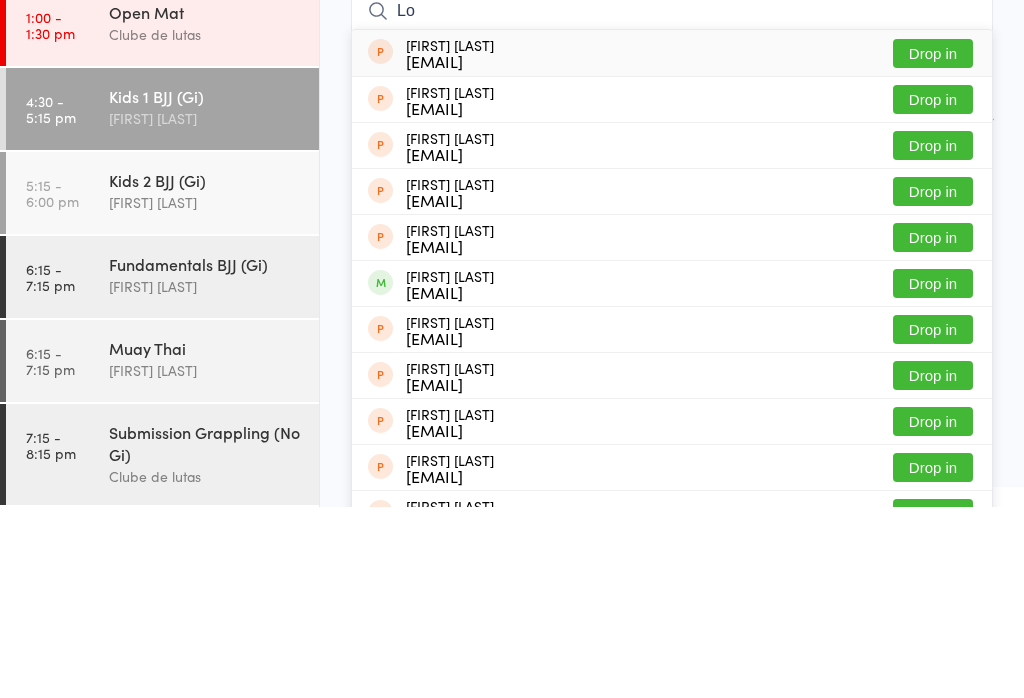 type on "L" 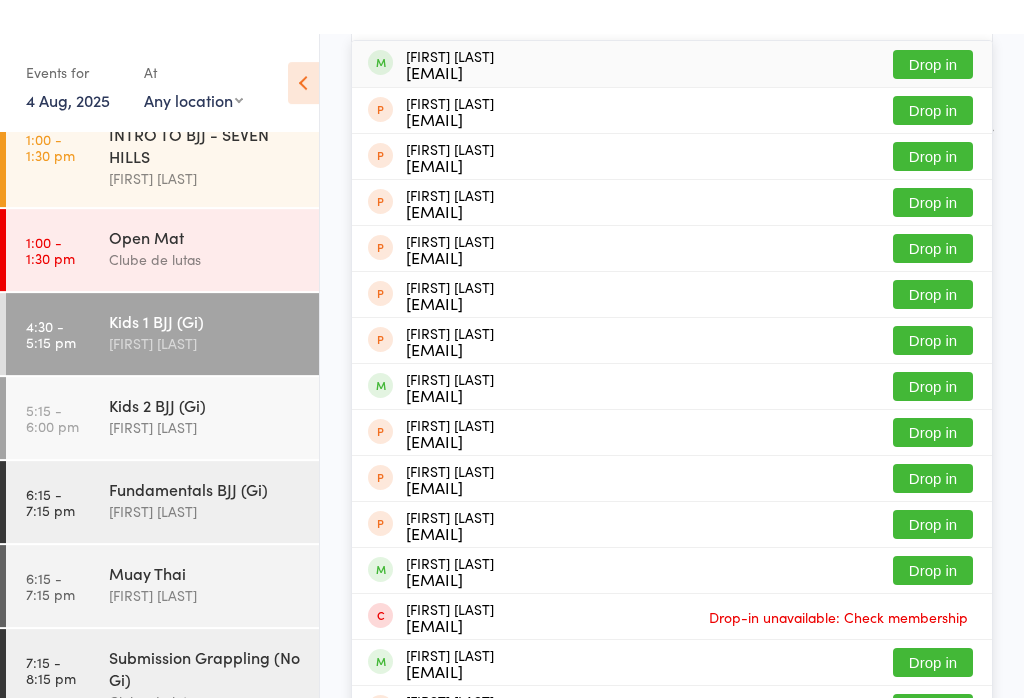 scroll, scrollTop: 0, scrollLeft: 0, axis: both 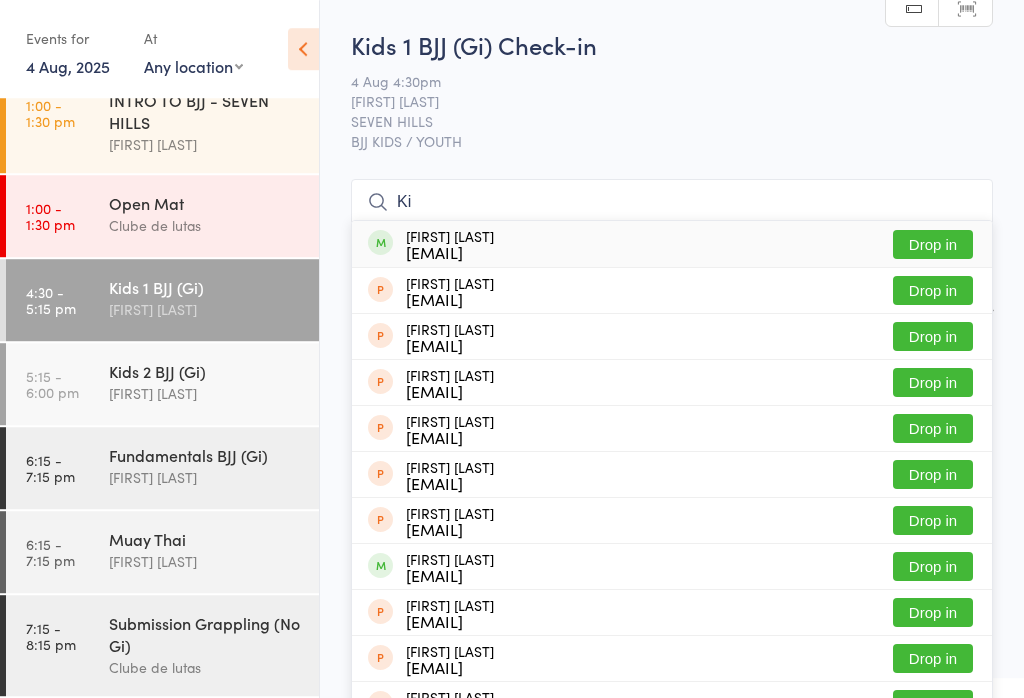 type on "K" 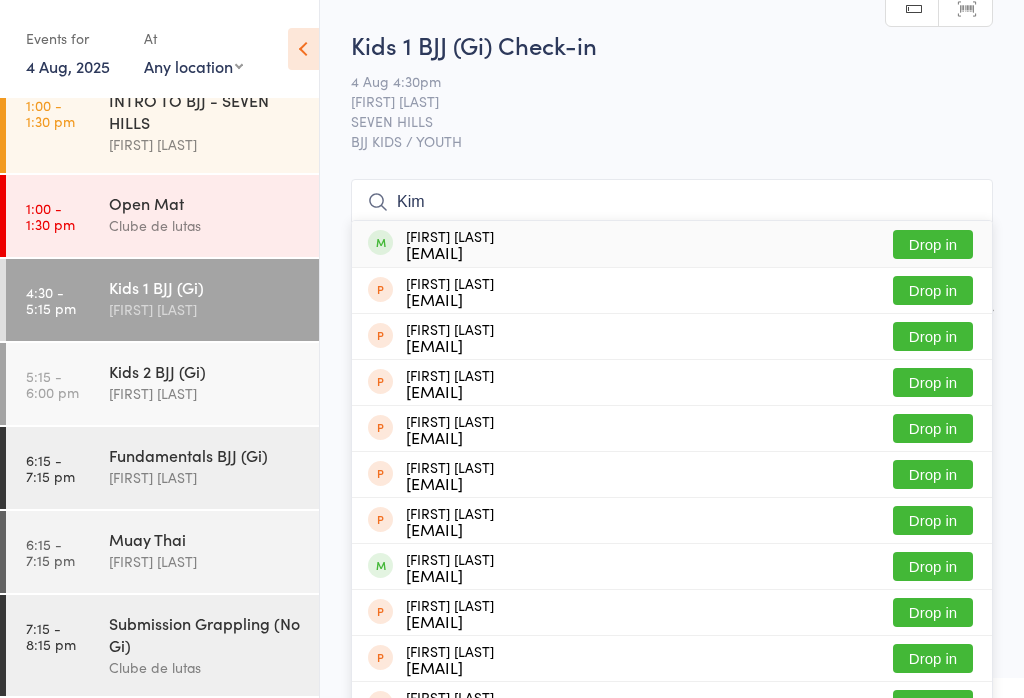 scroll, scrollTop: 255, scrollLeft: 0, axis: vertical 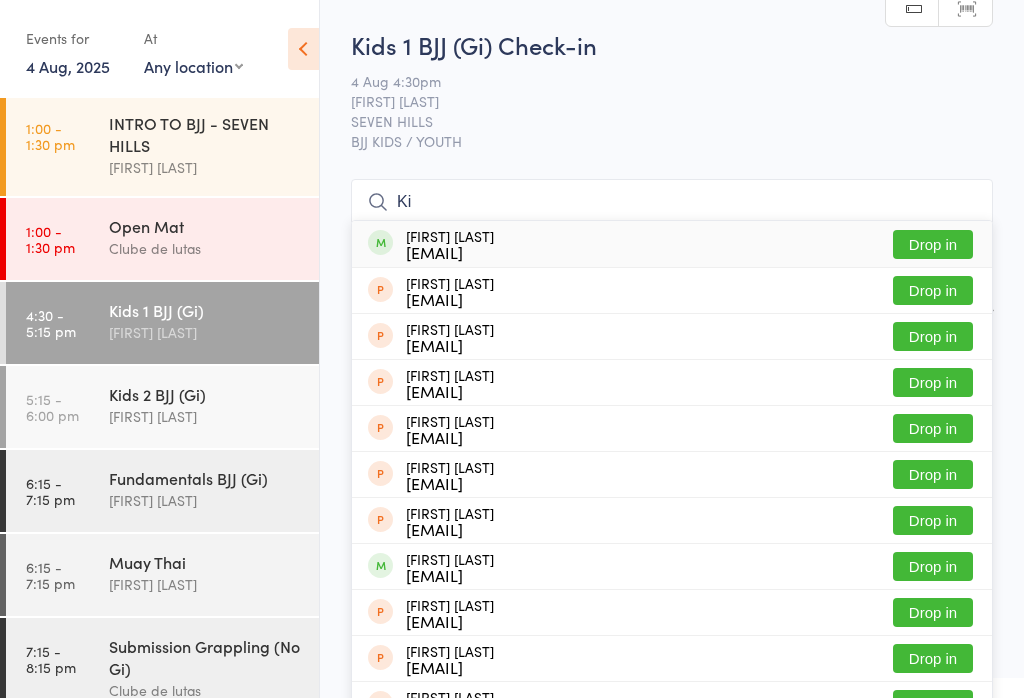 type on "K" 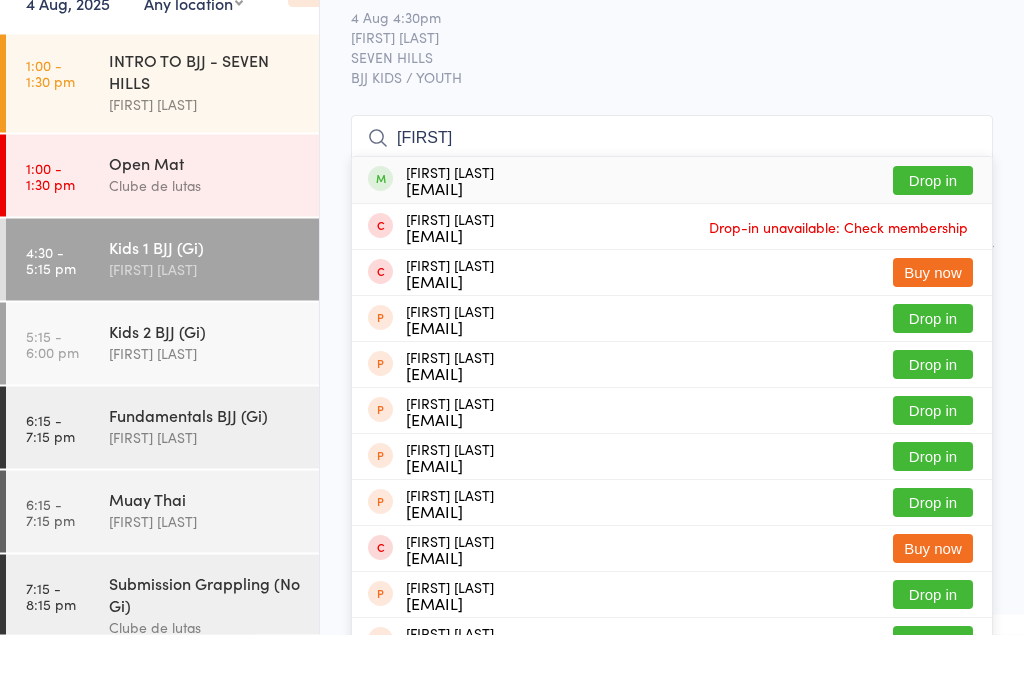 type on "[FIRST]" 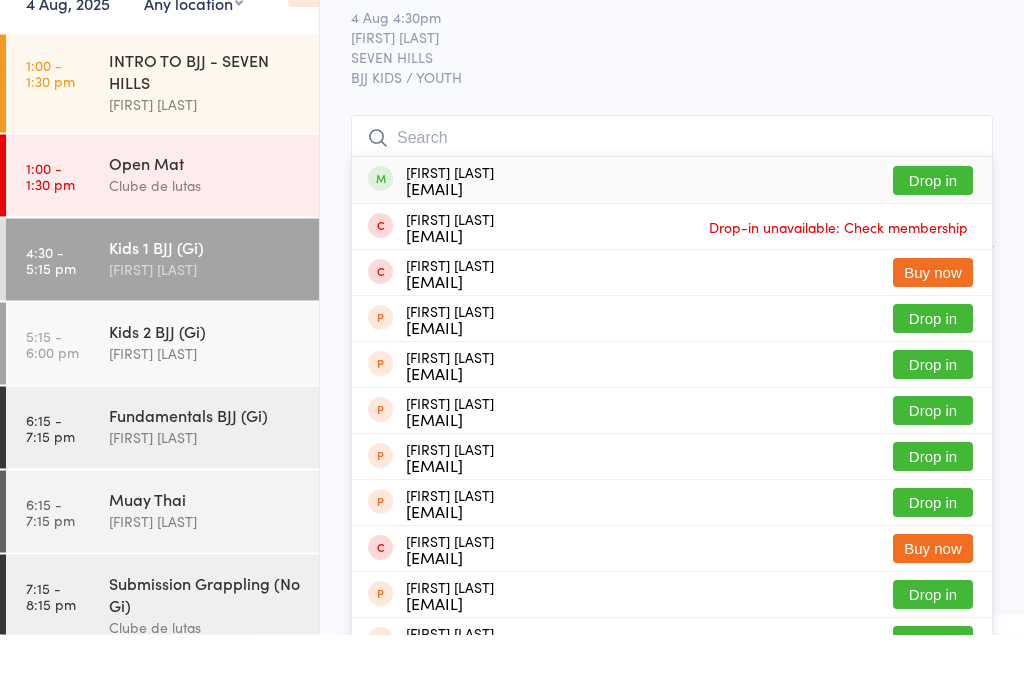 scroll, scrollTop: 8, scrollLeft: 0, axis: vertical 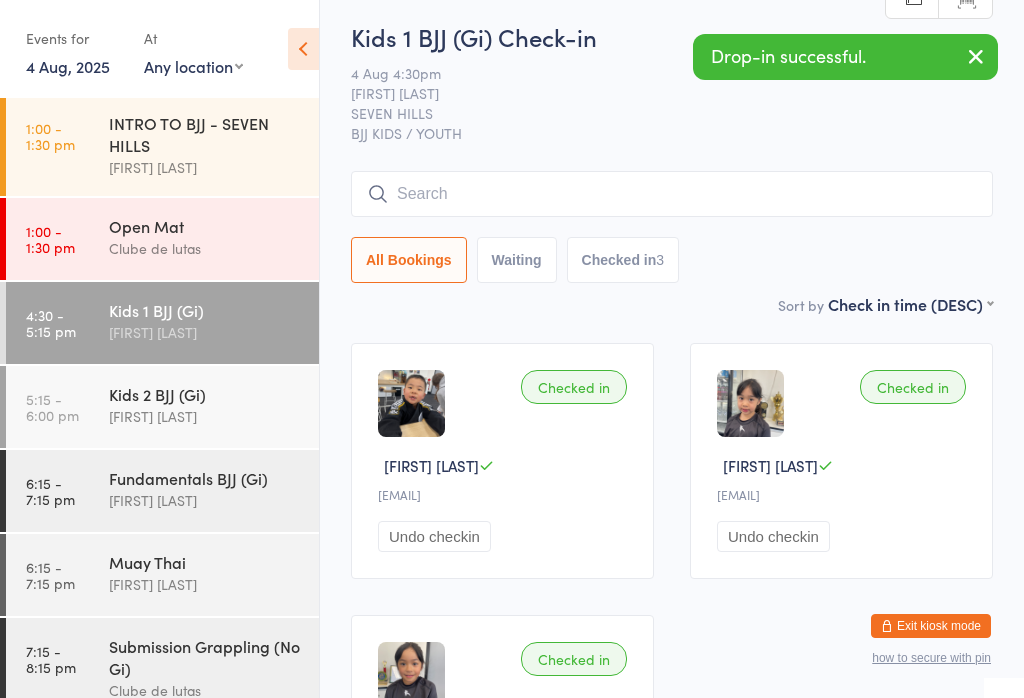 click on "Undo checkin" at bounding box center [434, 536] 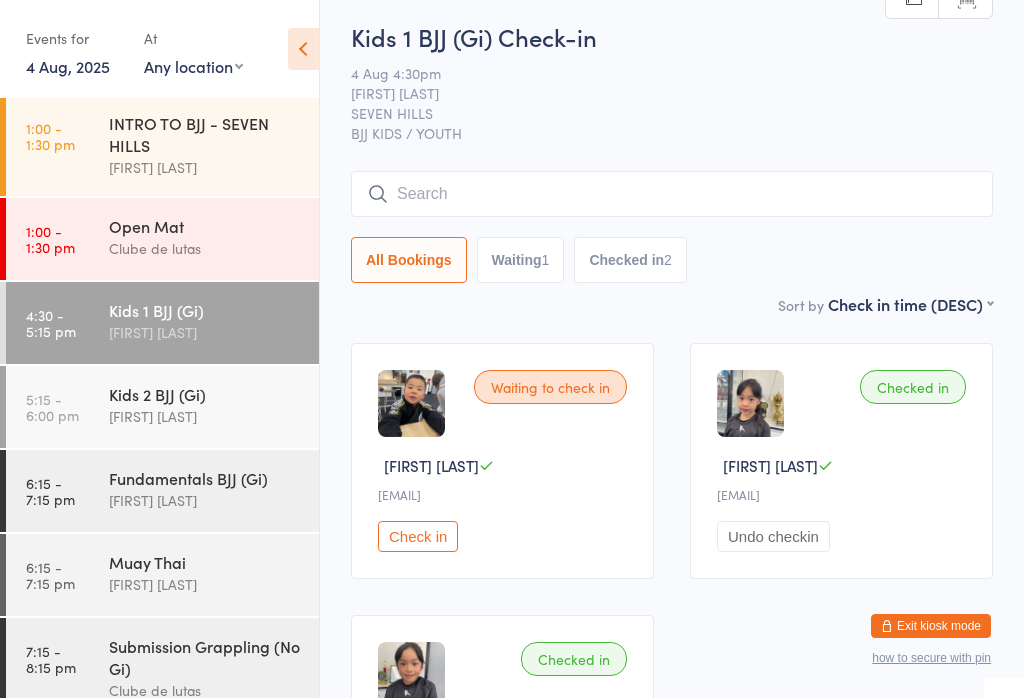 click on "All Bookings Waiting  1 Checked in  2" at bounding box center [672, 227] 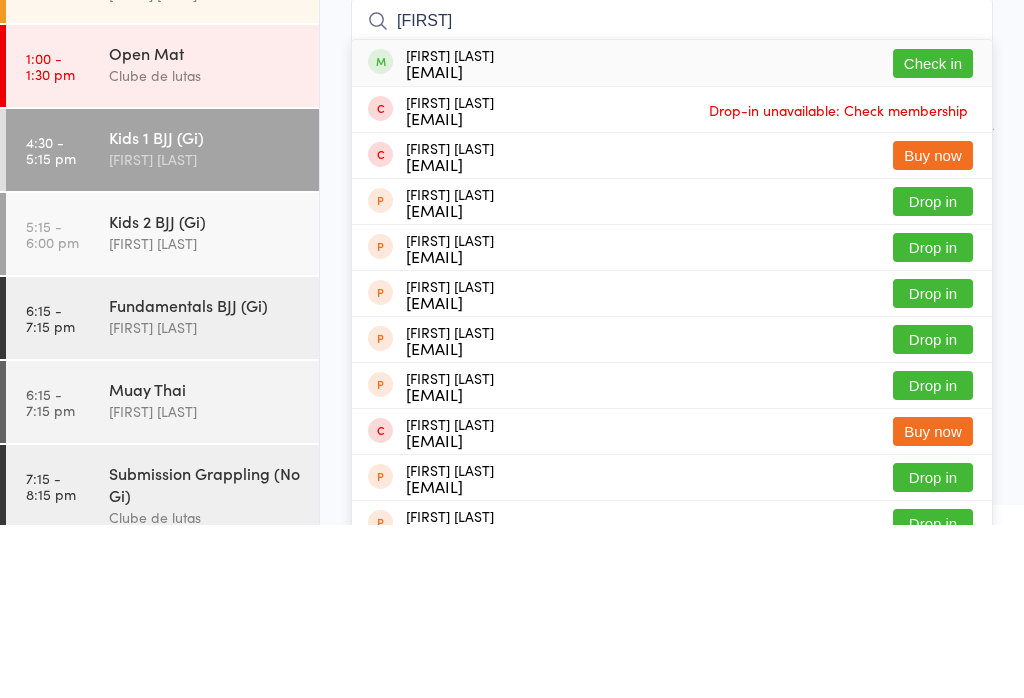type on "[FIRST]" 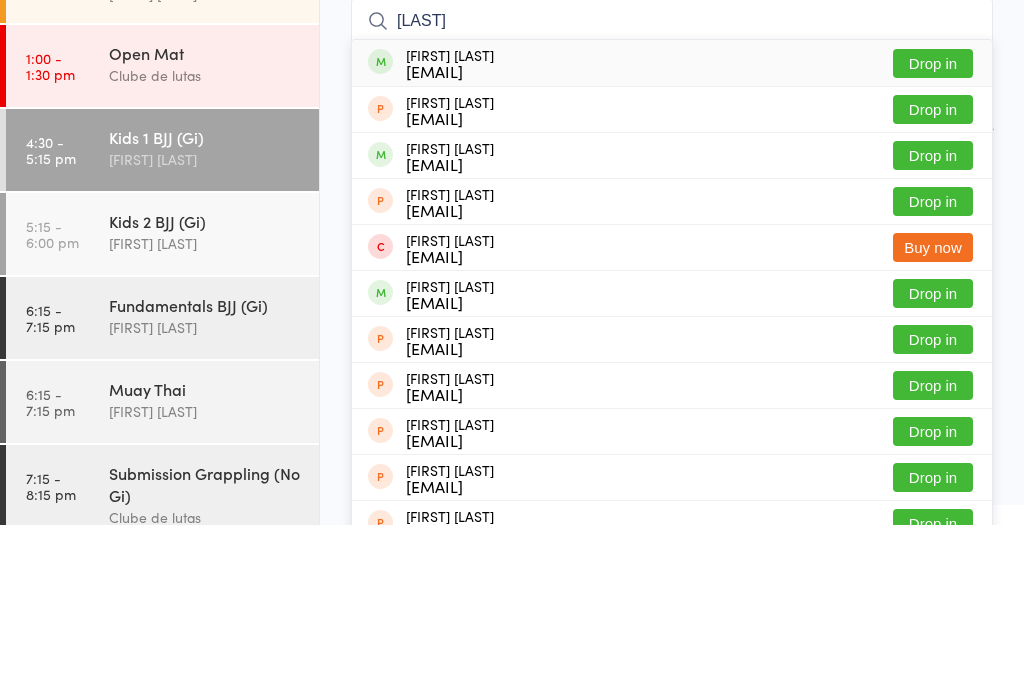 type on "[LAST]" 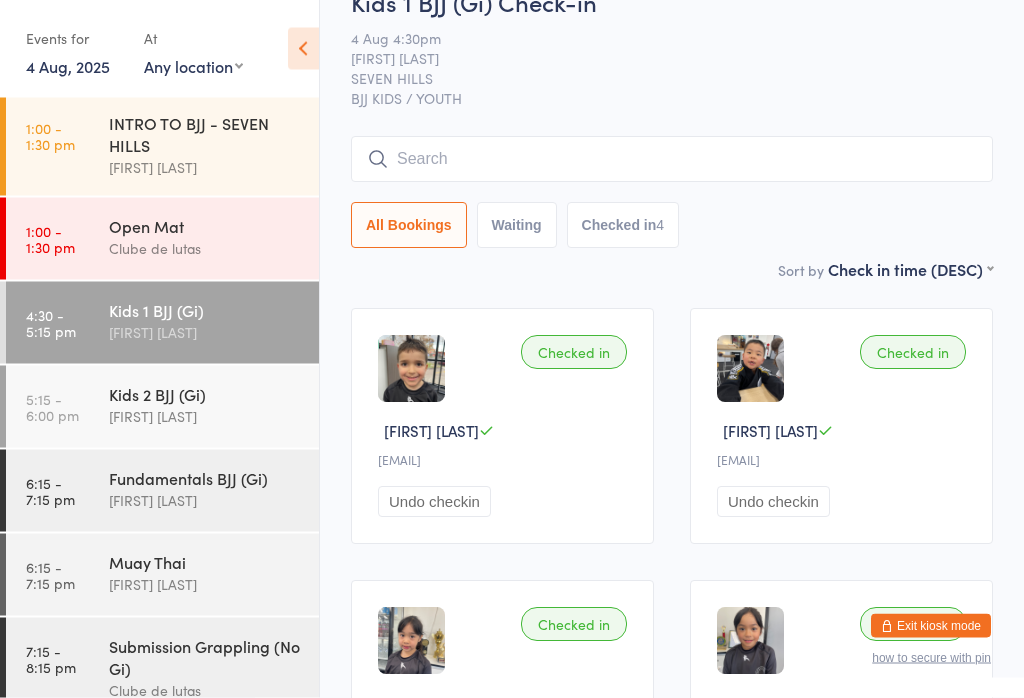 scroll, scrollTop: 0, scrollLeft: 0, axis: both 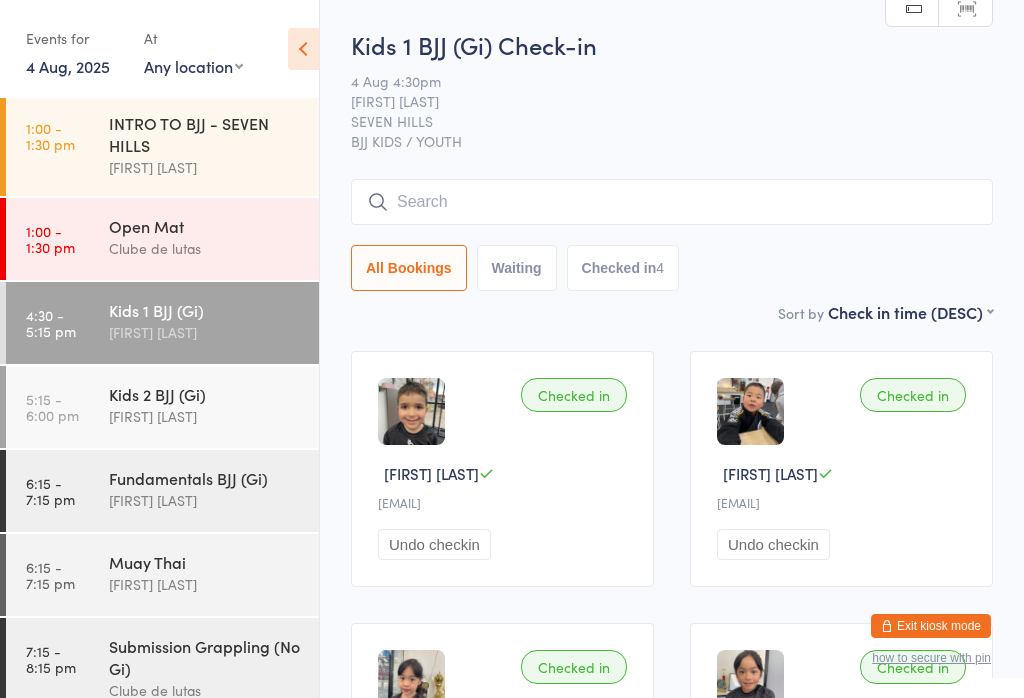 click at bounding box center (672, 202) 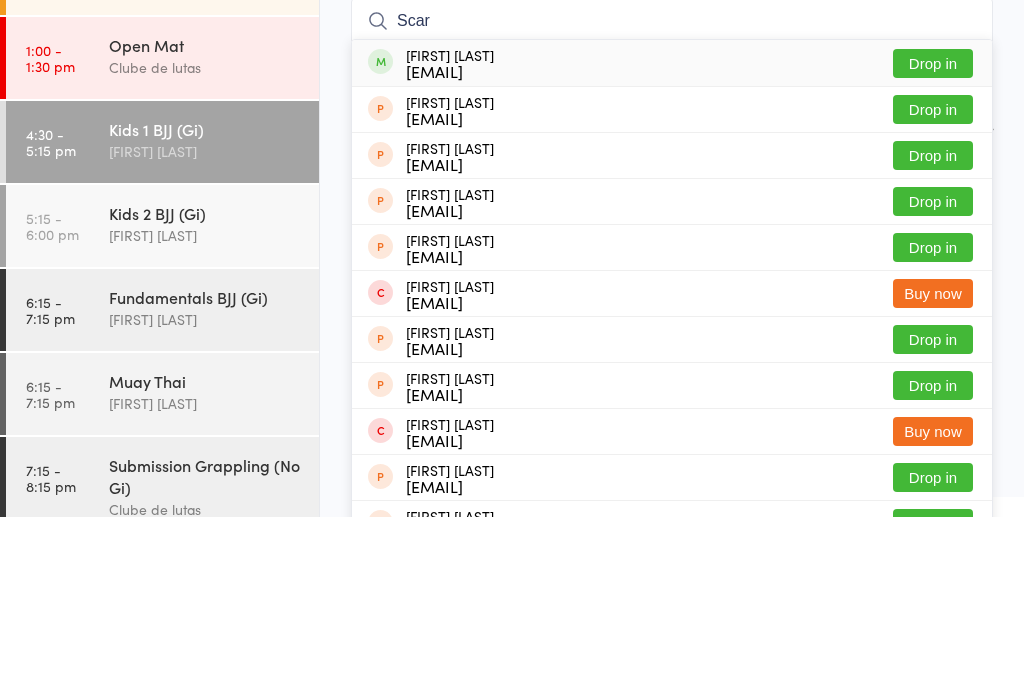 type on "Scar" 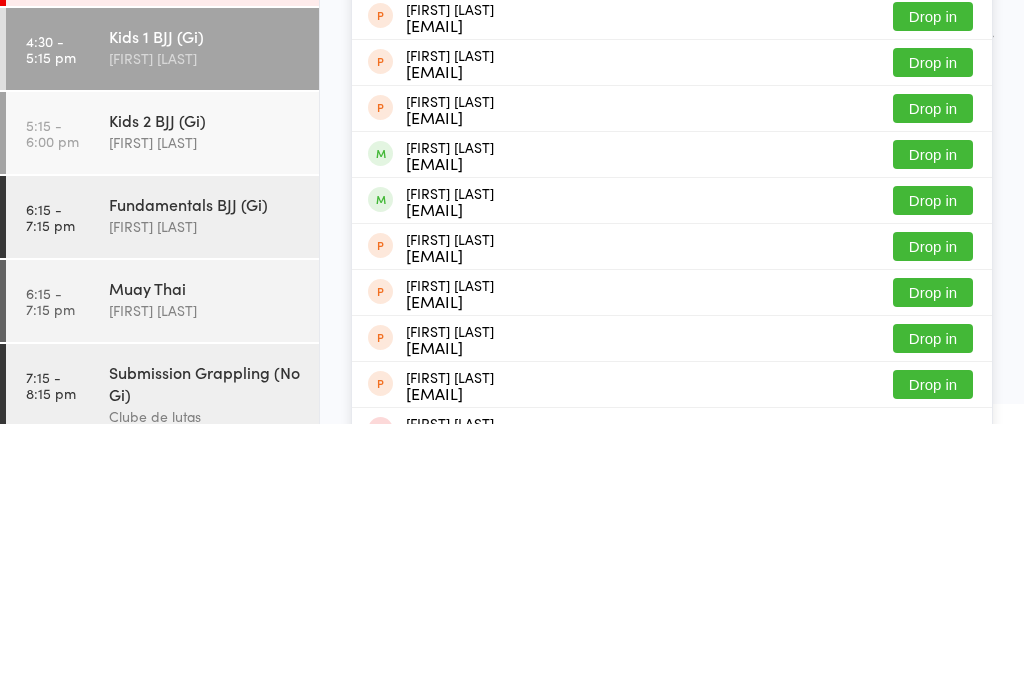 type on "lucas" 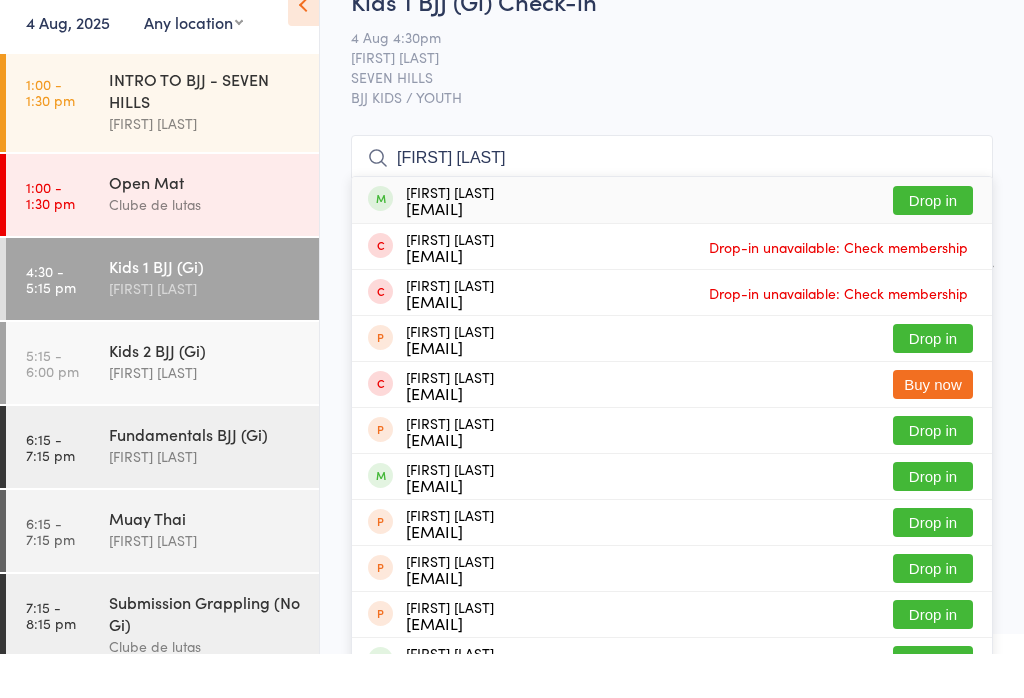 type on "[FIRST] [LAST]" 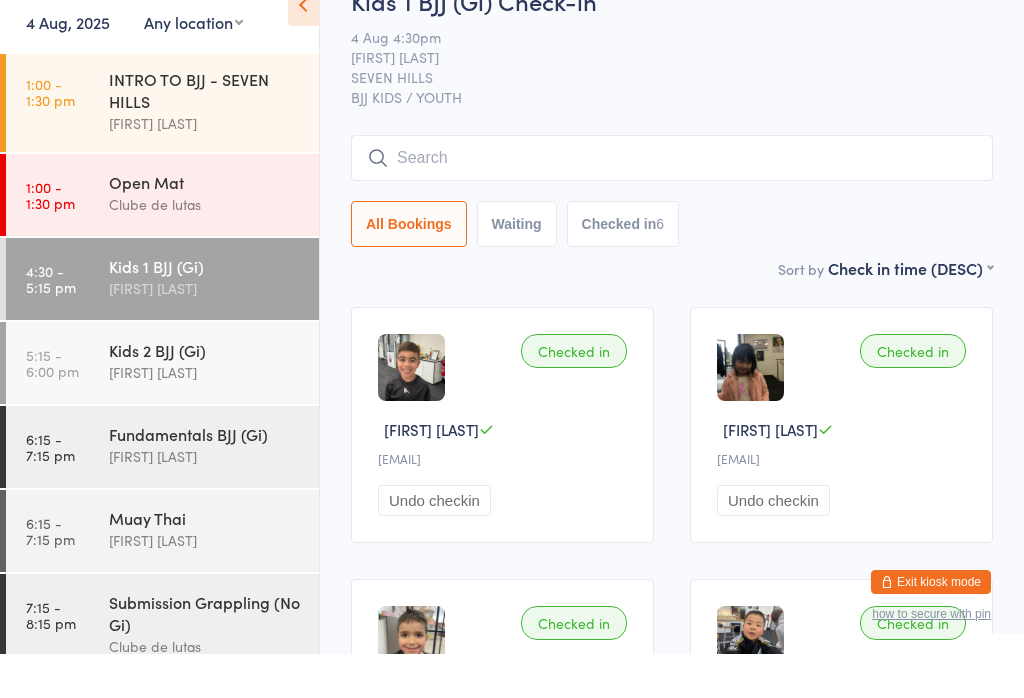 scroll, scrollTop: 44, scrollLeft: 0, axis: vertical 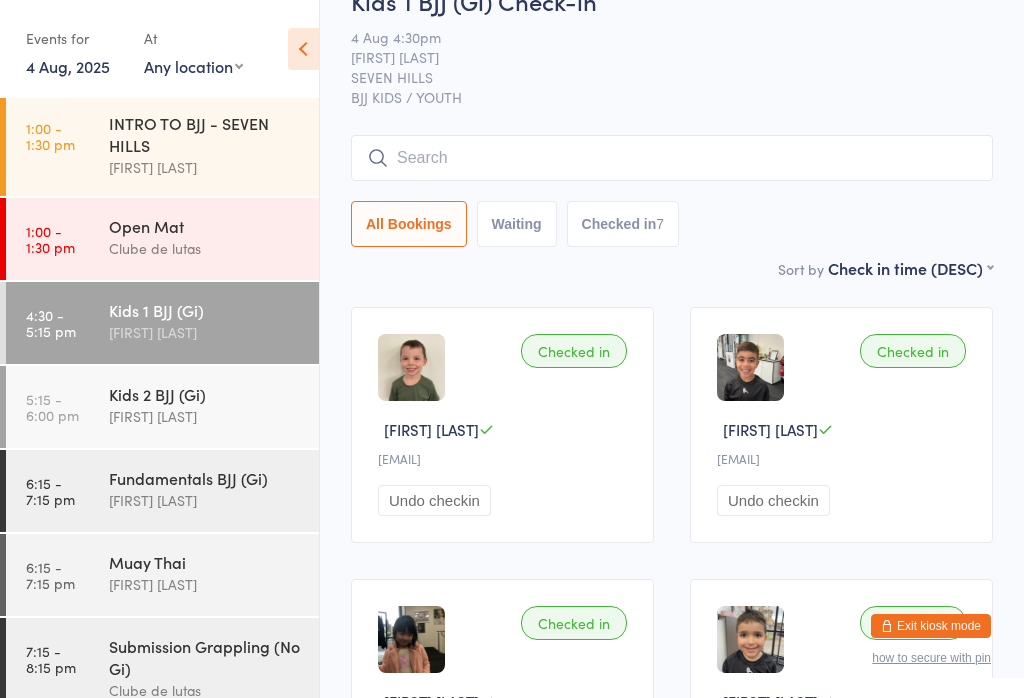 click at bounding box center (672, 158) 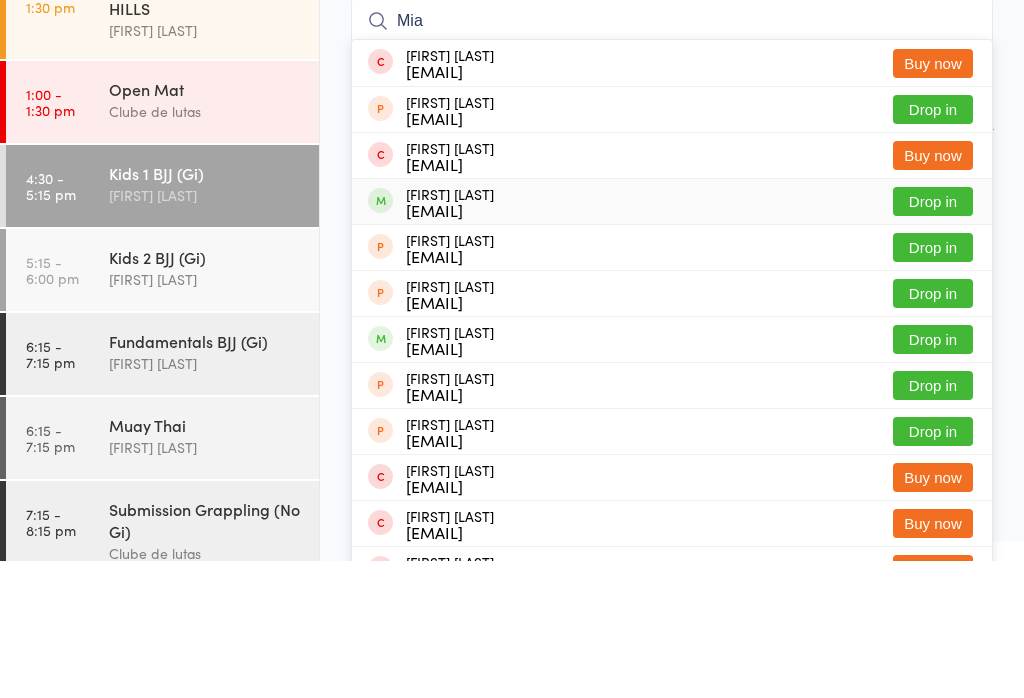 type on "Mia" 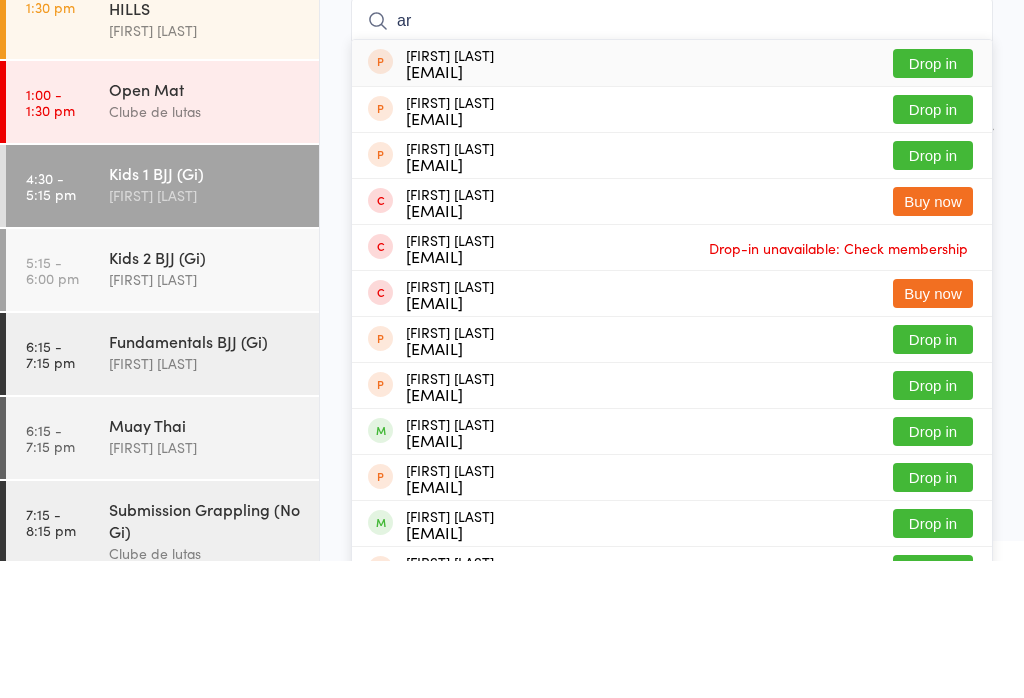 type on "a" 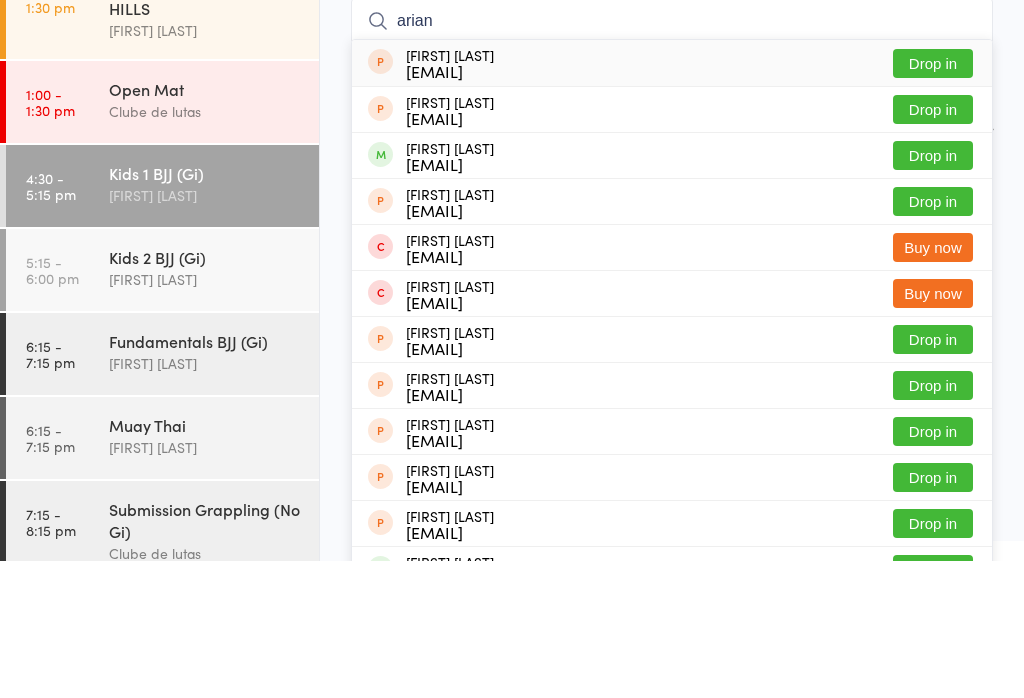type on "arian" 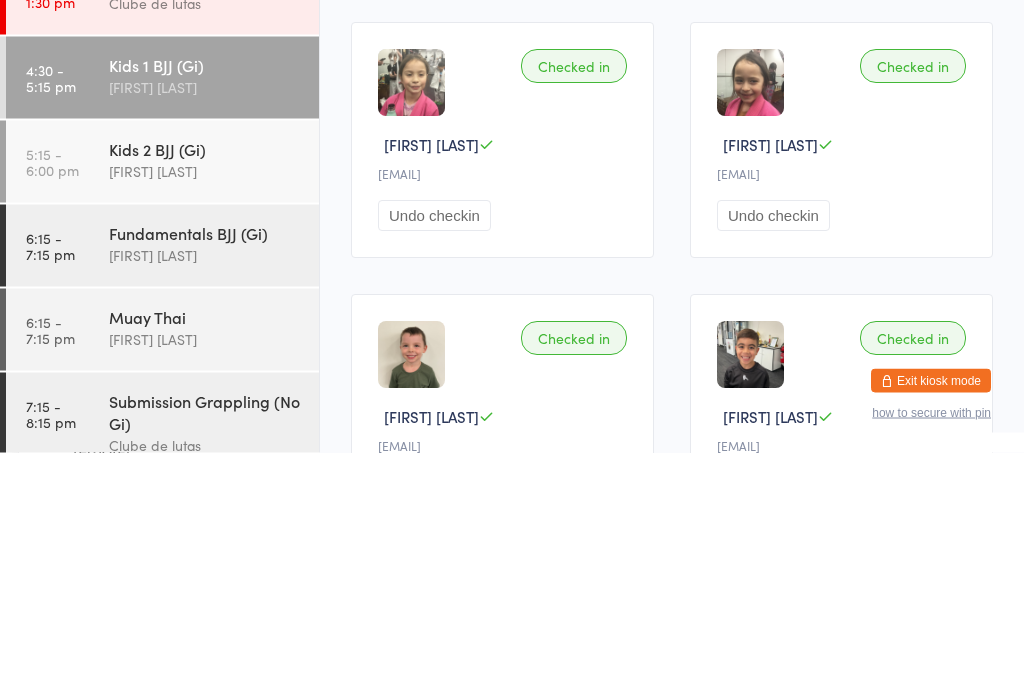 scroll, scrollTop: 0, scrollLeft: 0, axis: both 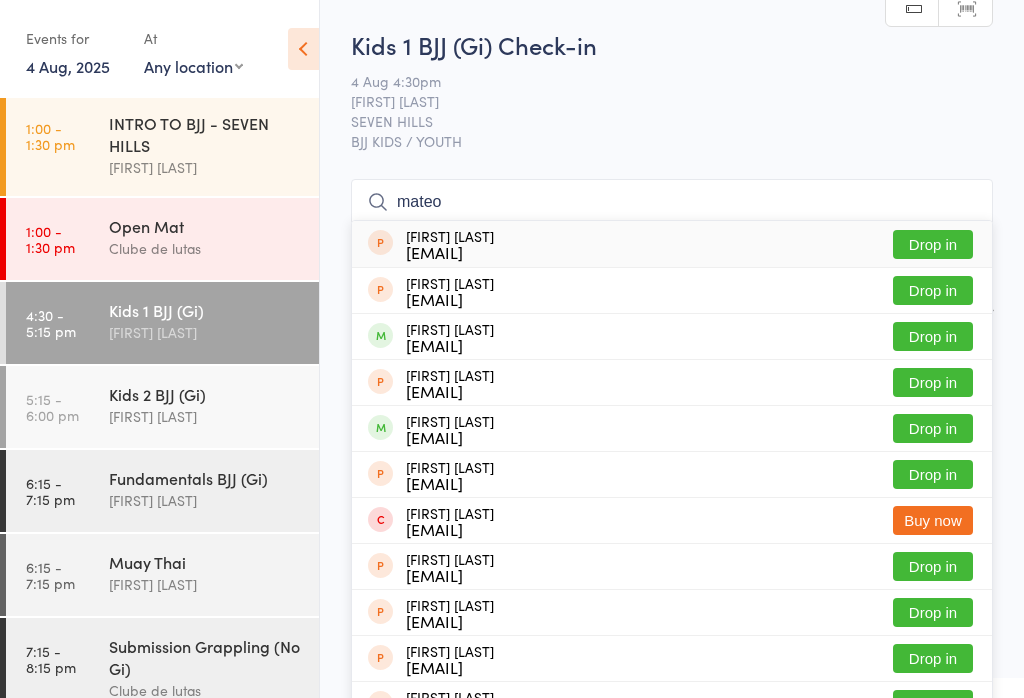 type on "mateo" 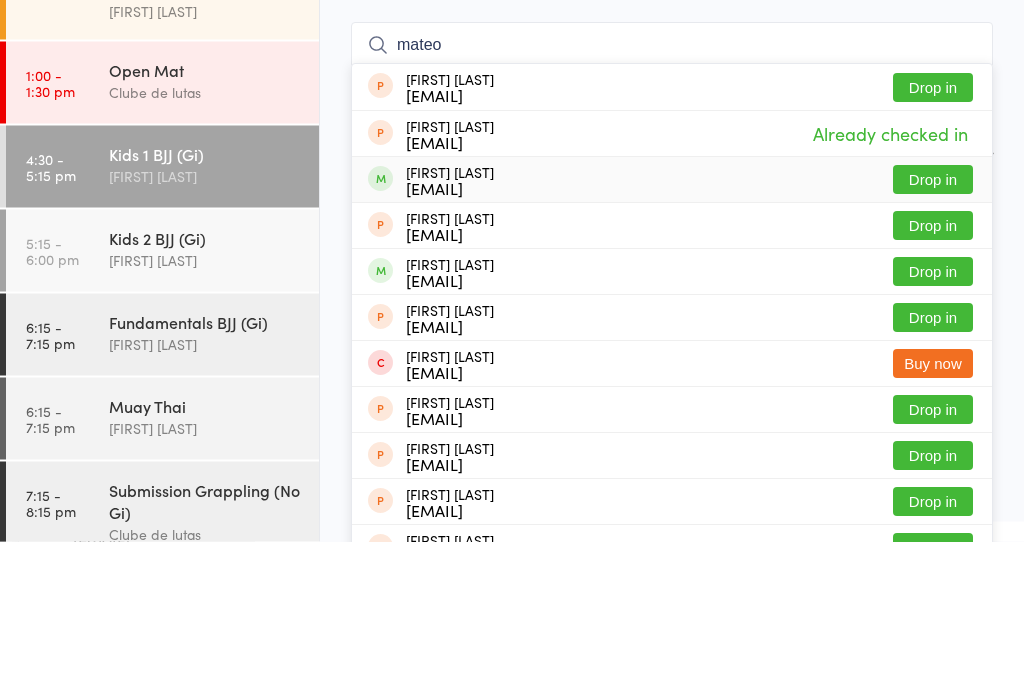 type on "mateo" 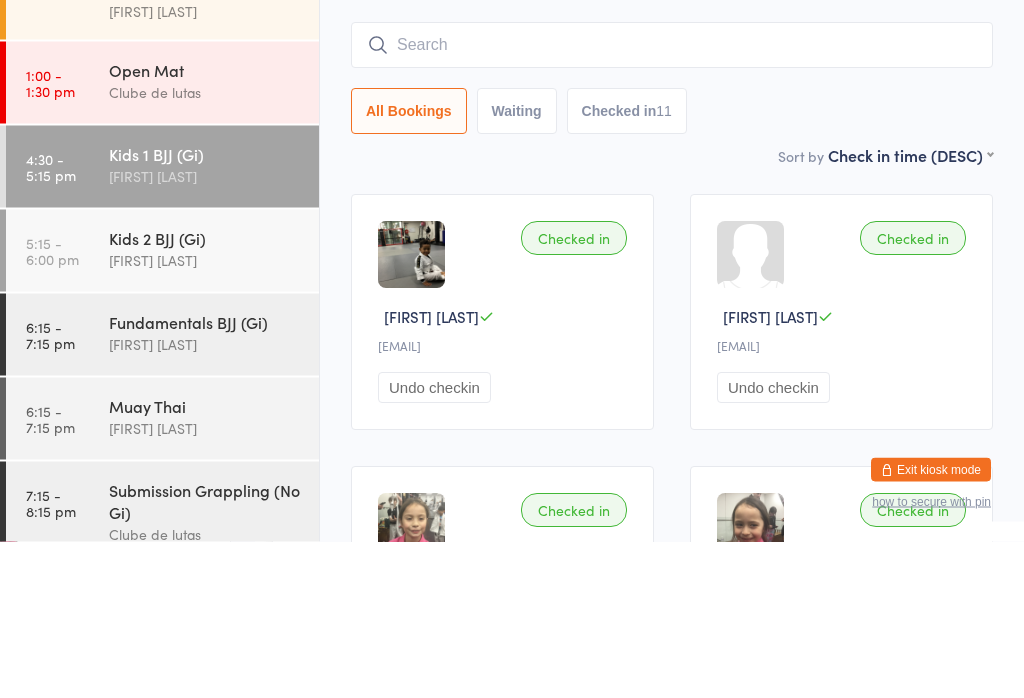 click on "Checked in" at bounding box center (574, 395) 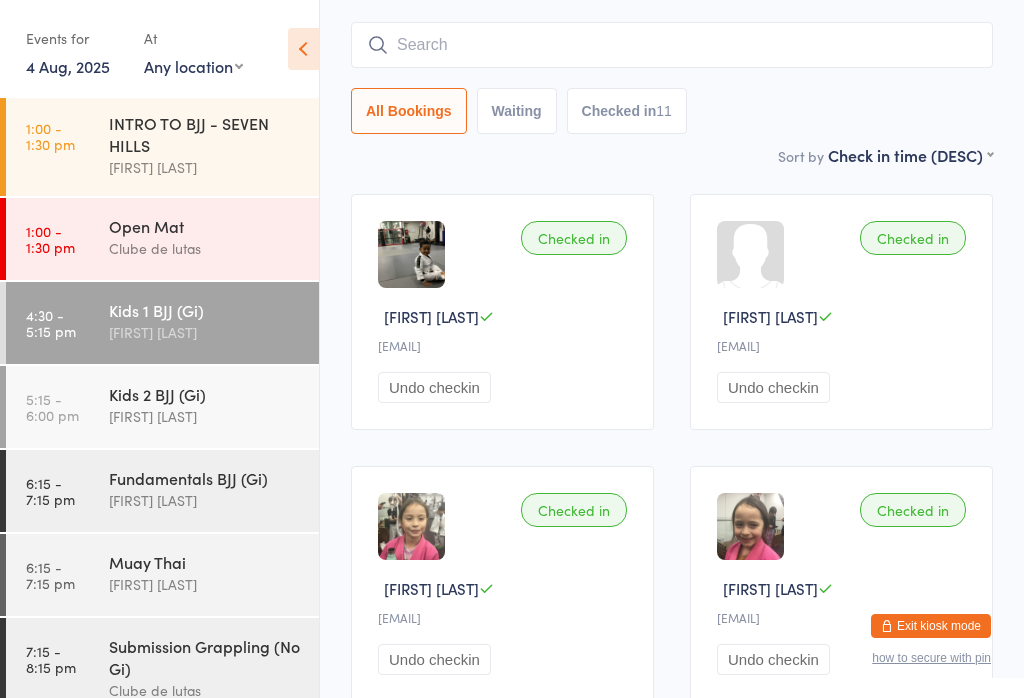 click at bounding box center [672, 45] 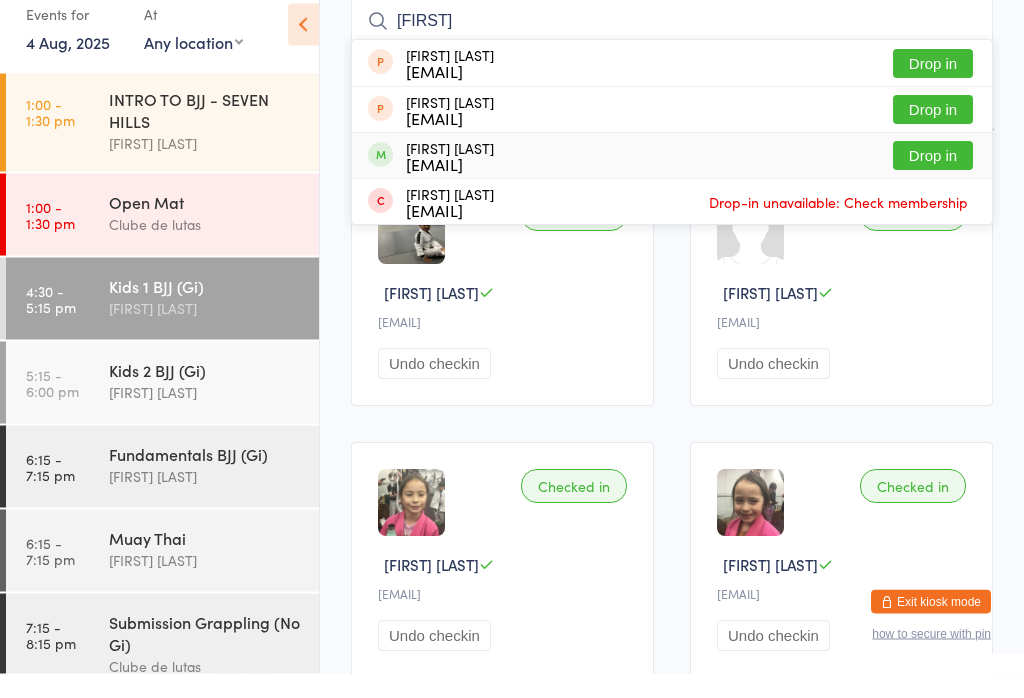 type on "[FIRST]" 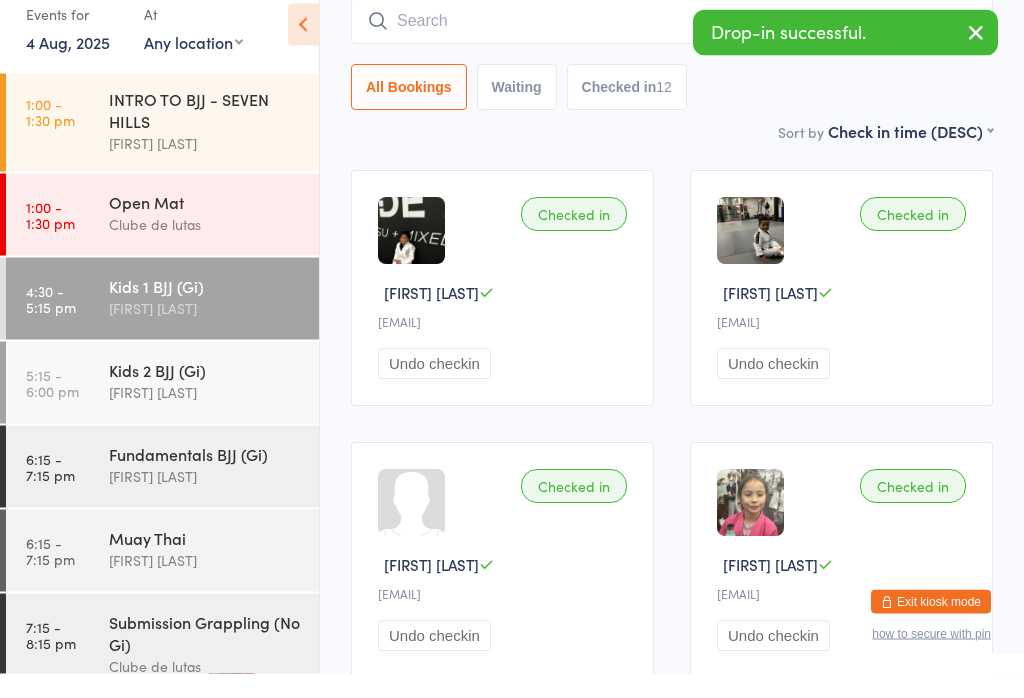 scroll, scrollTop: 181, scrollLeft: 0, axis: vertical 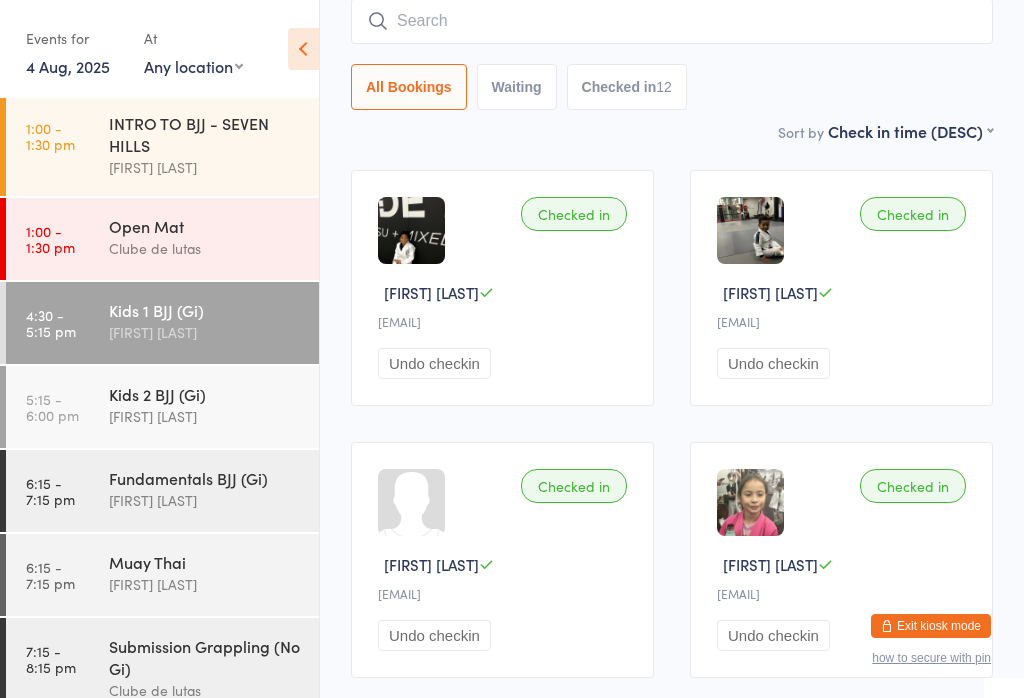 click at bounding box center (672, 21) 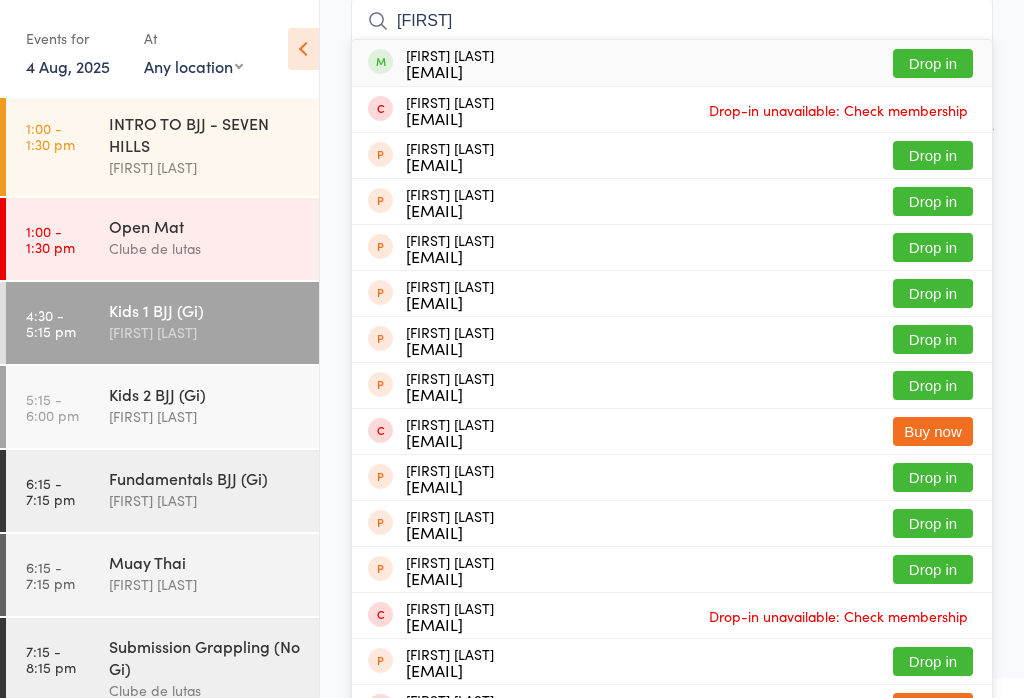 type on "[FIRST]" 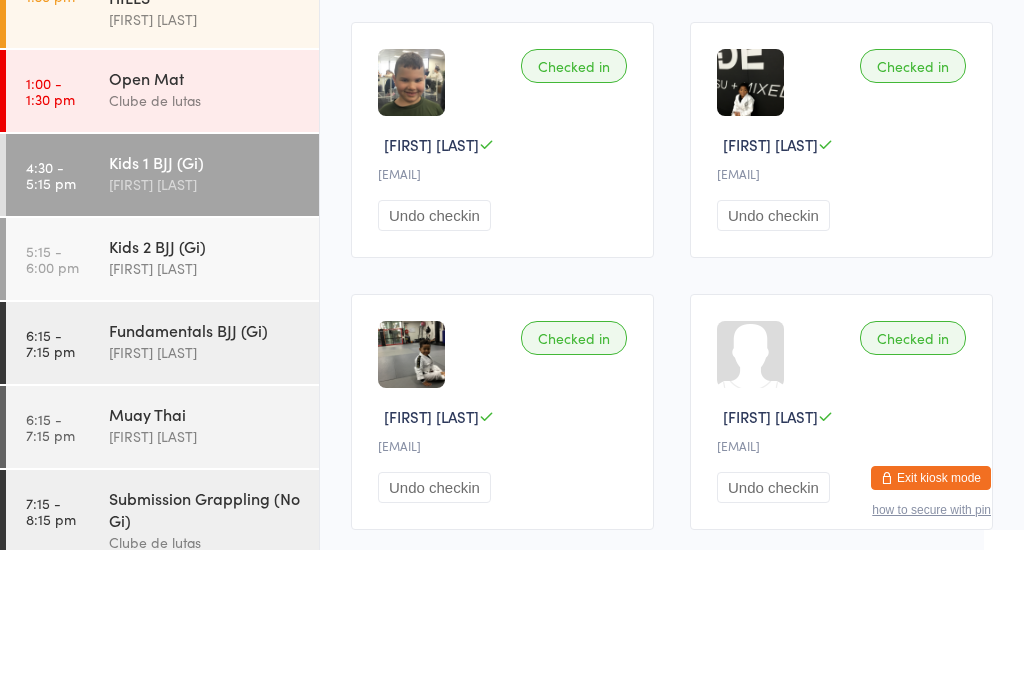click on "[TIME] - [TIME] [CLASS] [FIRST] [LAST]" at bounding box center (162, 407) 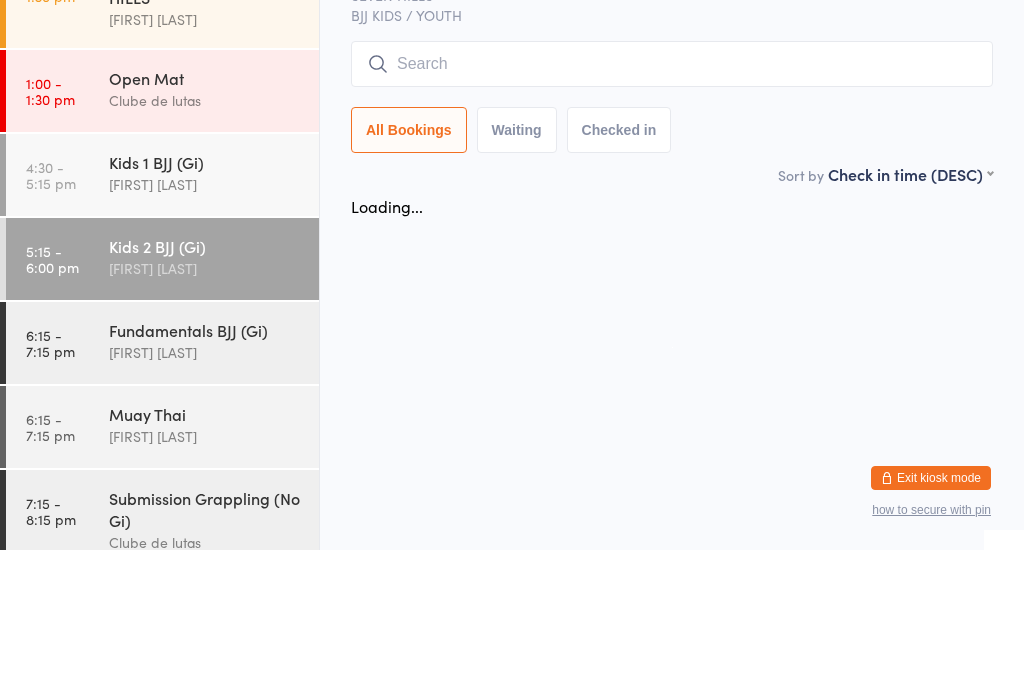 scroll, scrollTop: 0, scrollLeft: 0, axis: both 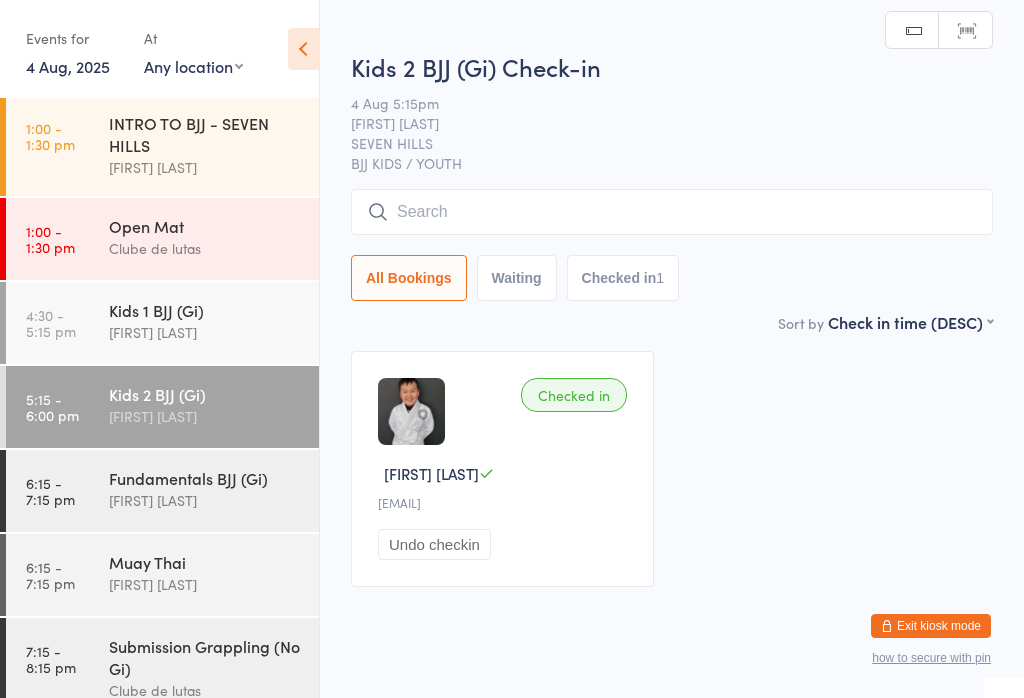 click at bounding box center (672, 212) 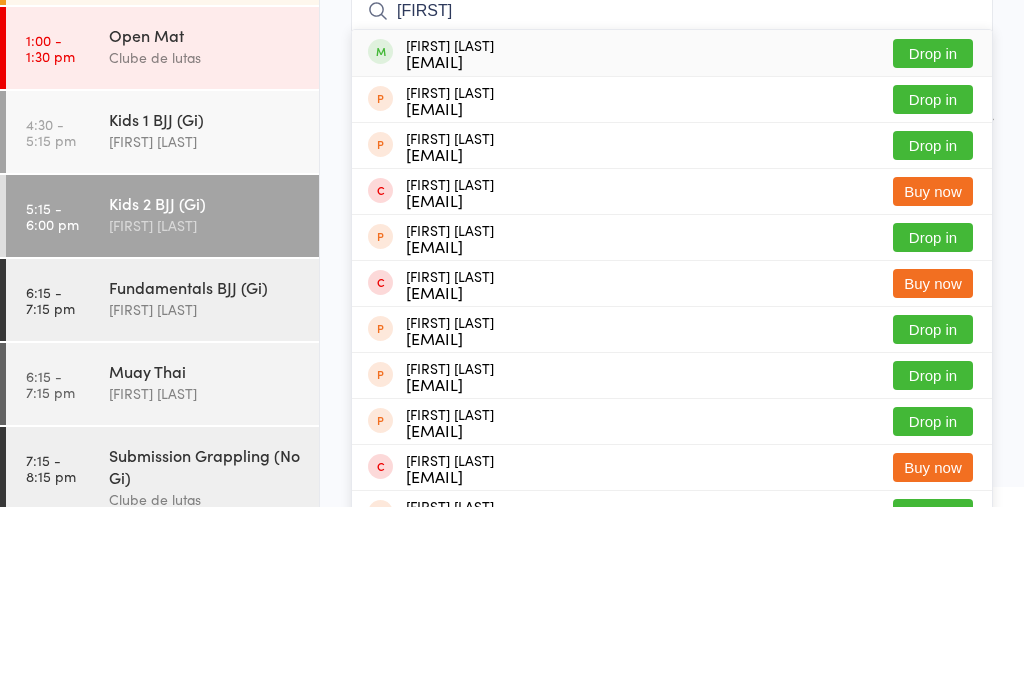 type on "[FIRST]" 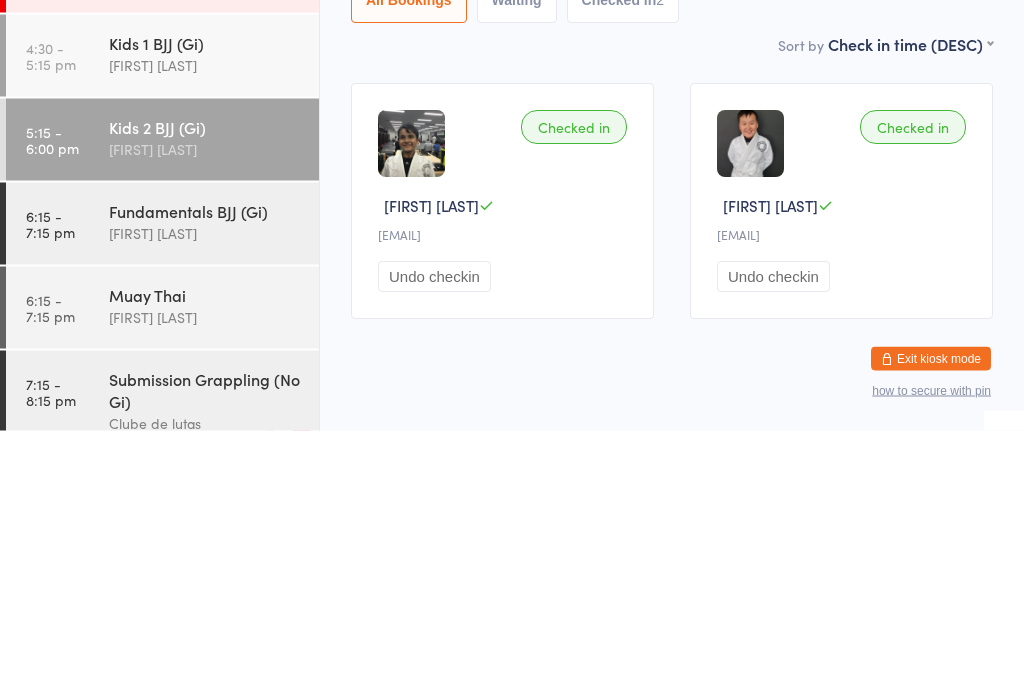 click on "First name (ASC) First name (DESC) Last name (ASC) Last name (DESC) Check in time (ASC) Check in time (DESC) Rank (ASC) Rank (DESC)" at bounding box center (910, 309) 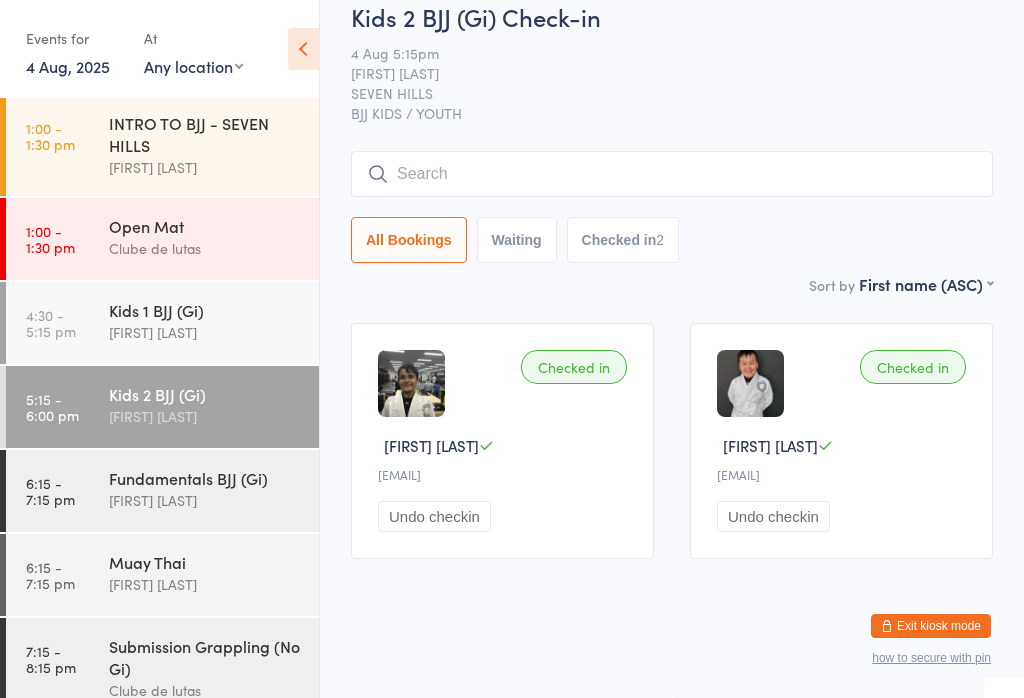 click on "Checked in  2" at bounding box center (623, 240) 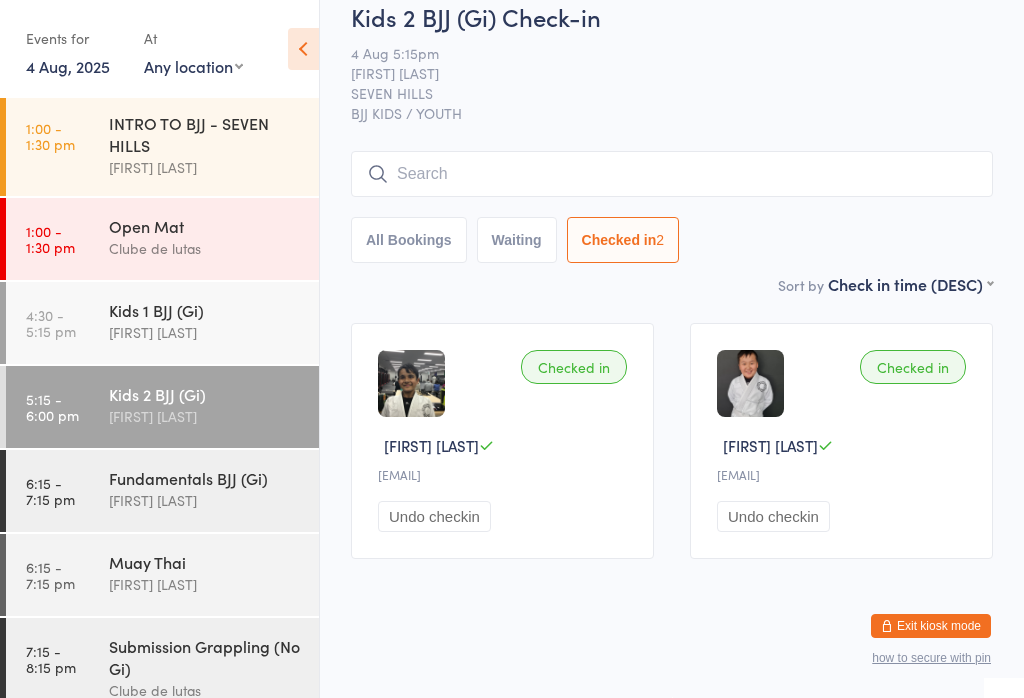 click on "Waiting" at bounding box center (517, 240) 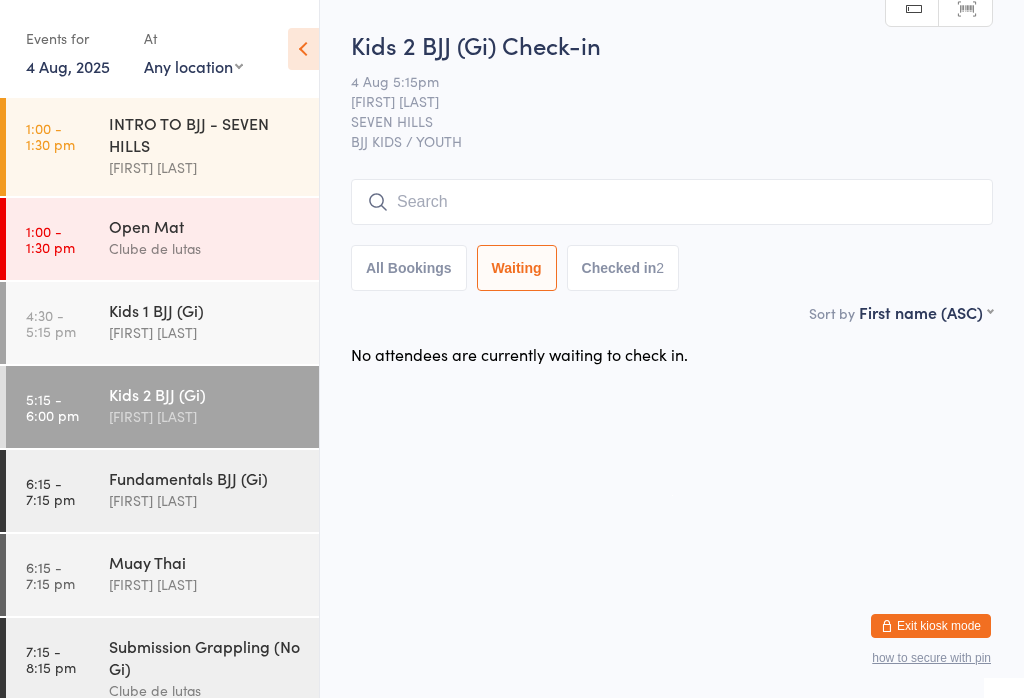 click on "All Bookings" at bounding box center (409, 268) 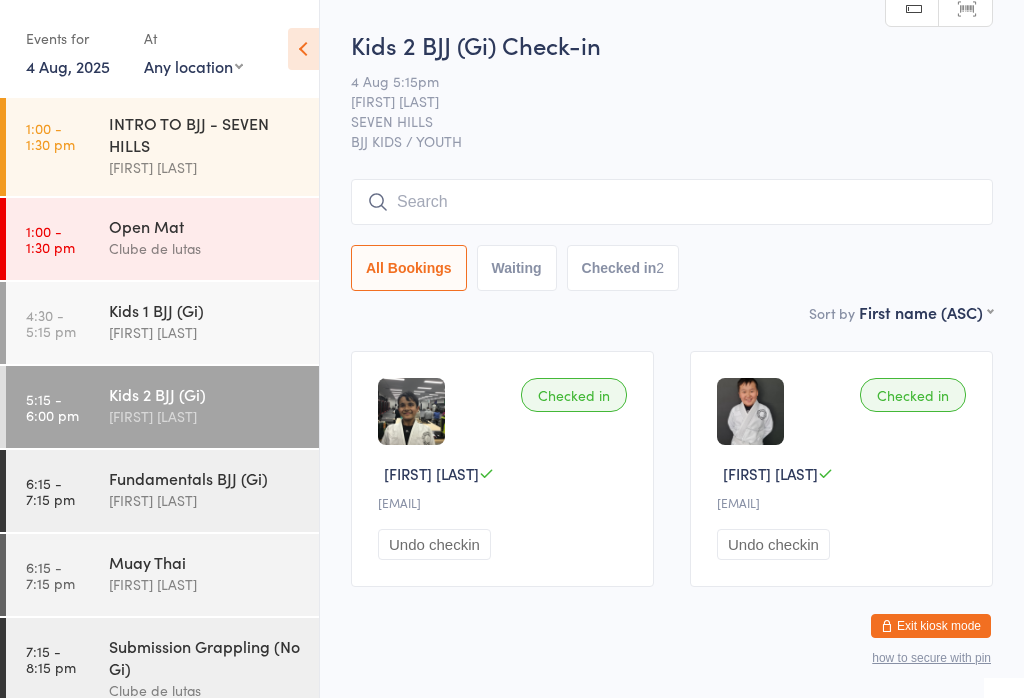 click on "INTRO TO BJJ - SEVEN HILLS" at bounding box center [205, 134] 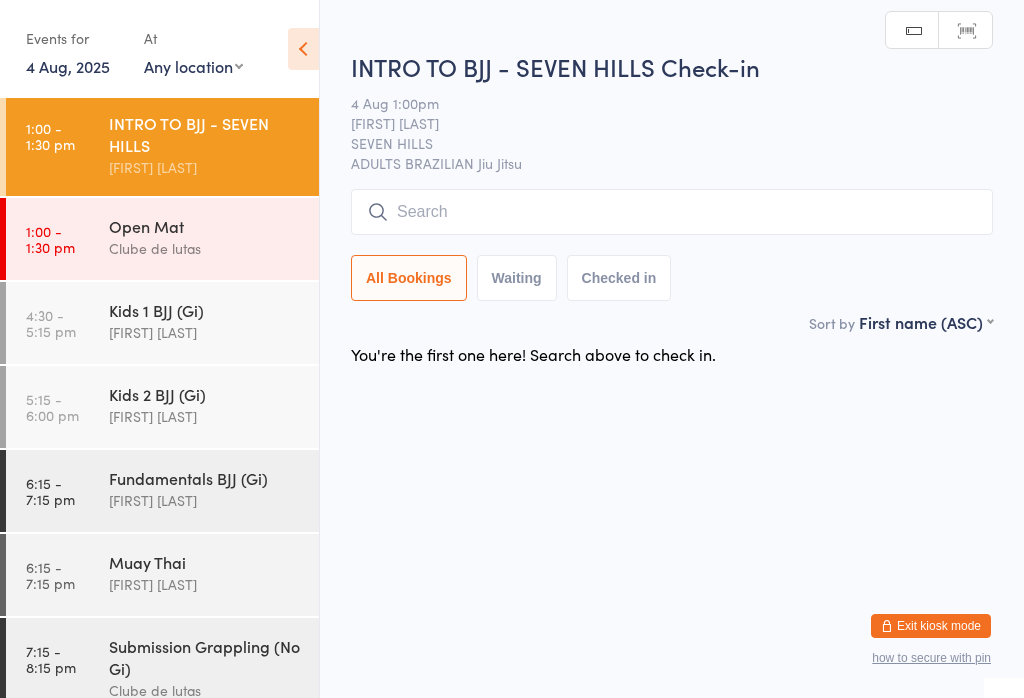click on "Muay Thai" at bounding box center (205, 562) 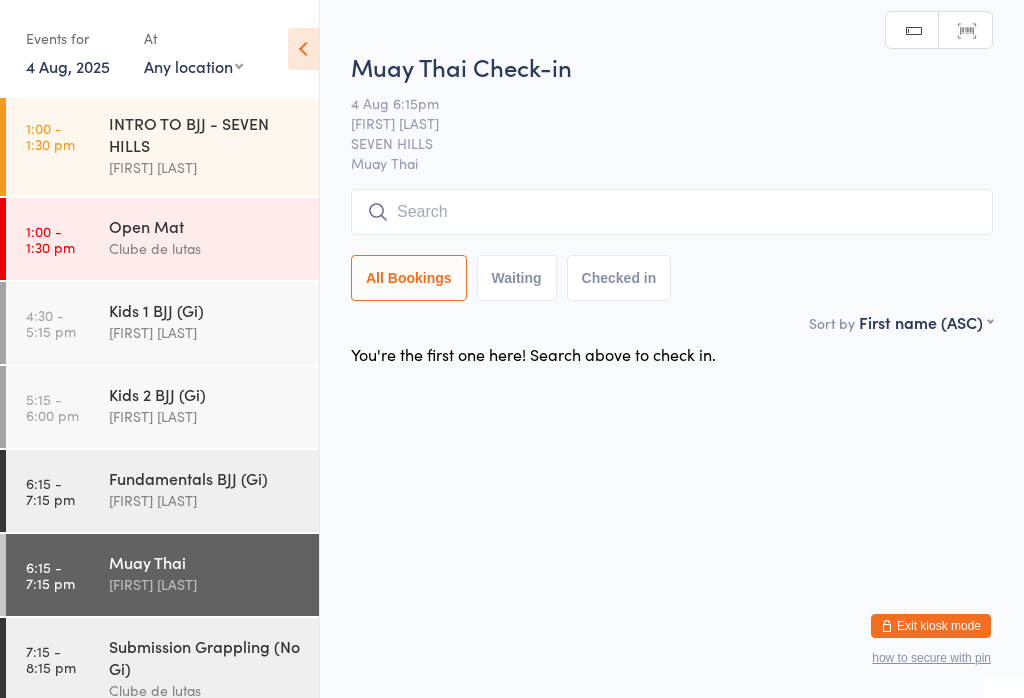 click on "[CLASS] [FIRST] [LAST]" at bounding box center (214, 321) 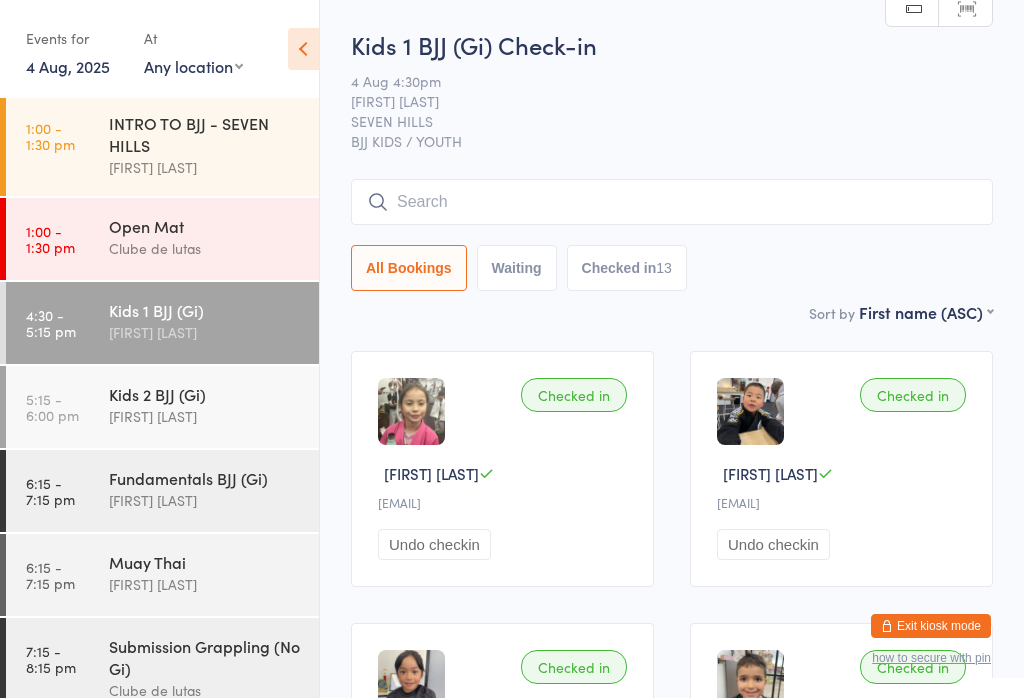 click at bounding box center [672, 202] 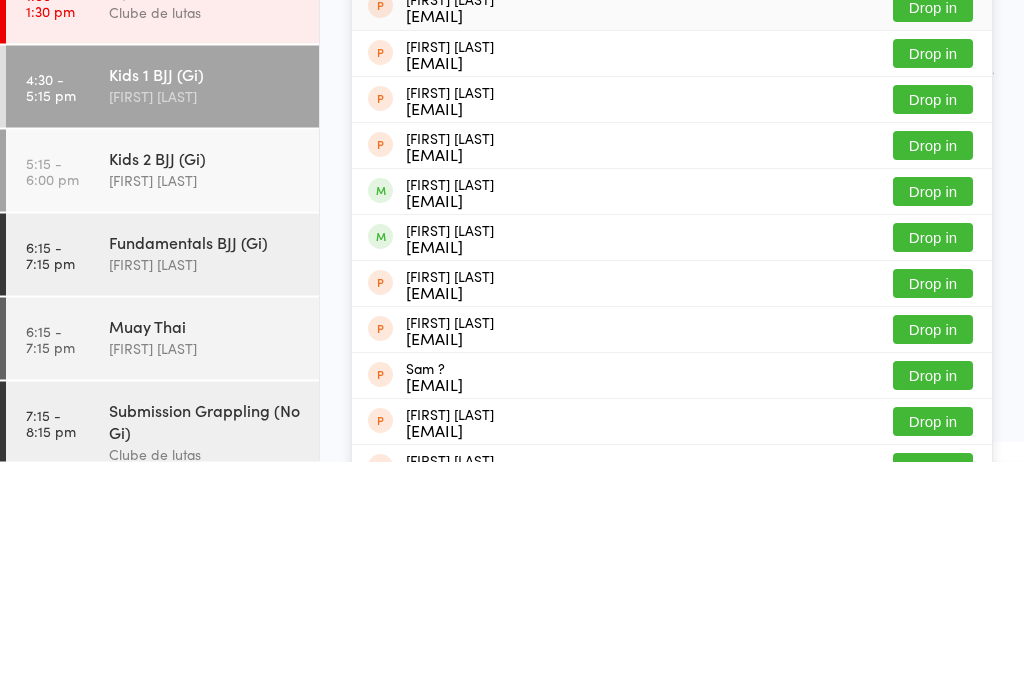 type on "[FIRST]" 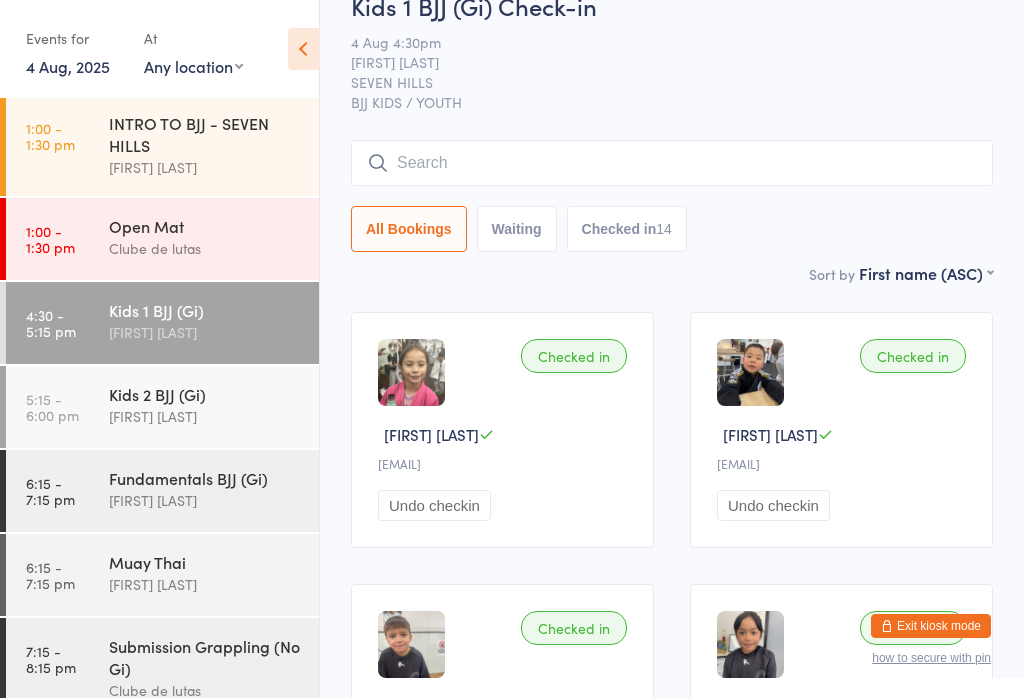 scroll, scrollTop: 0, scrollLeft: 0, axis: both 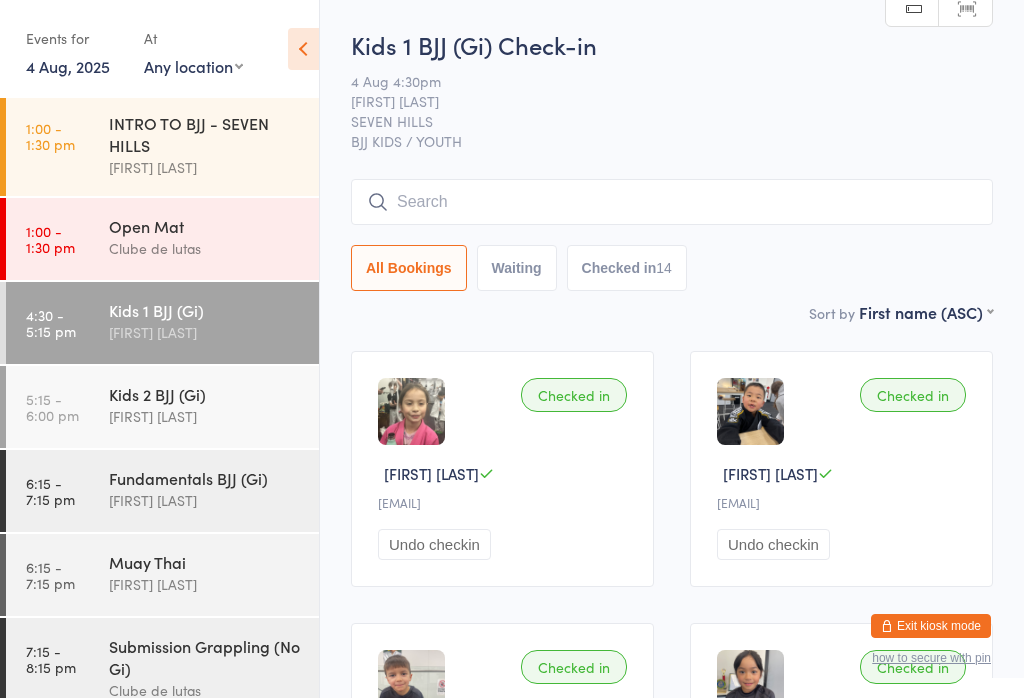 click at bounding box center [672, 202] 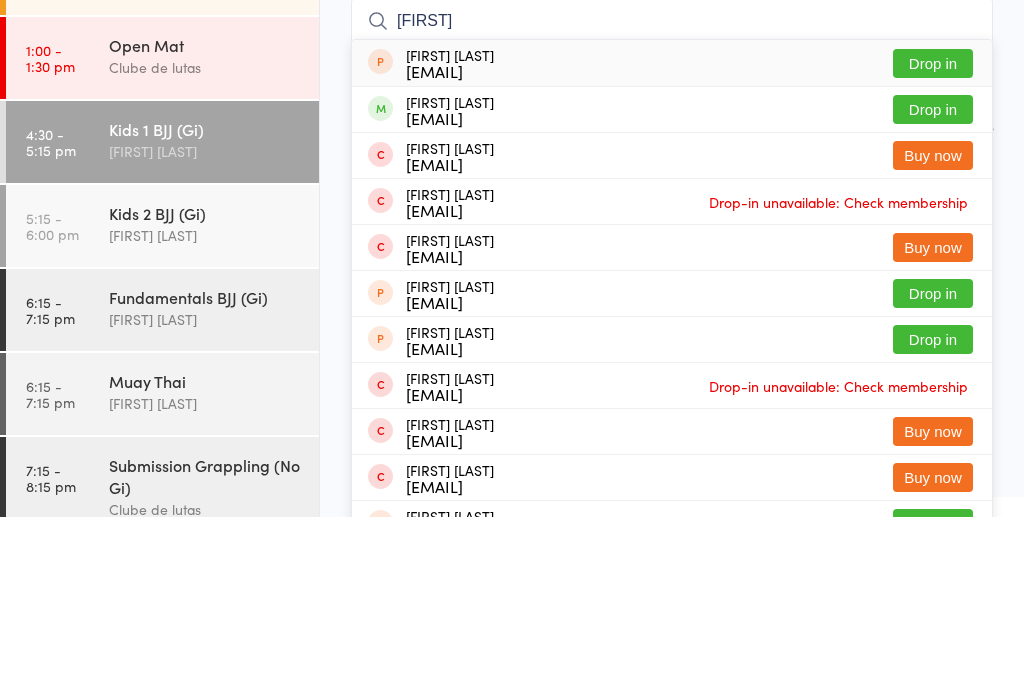 type on "[FIRST]" 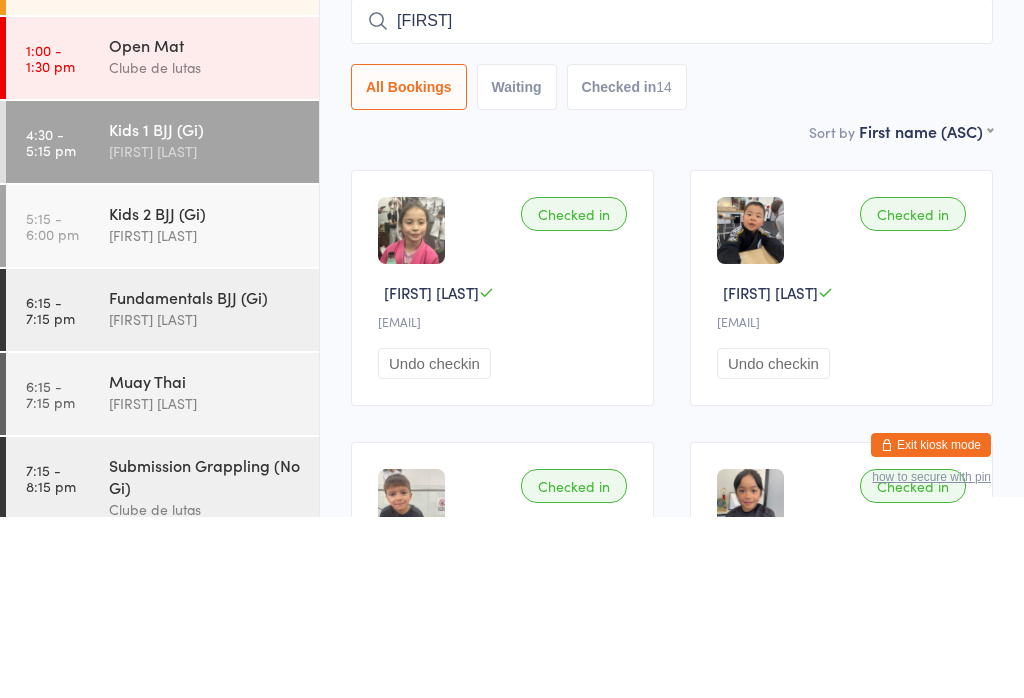 type 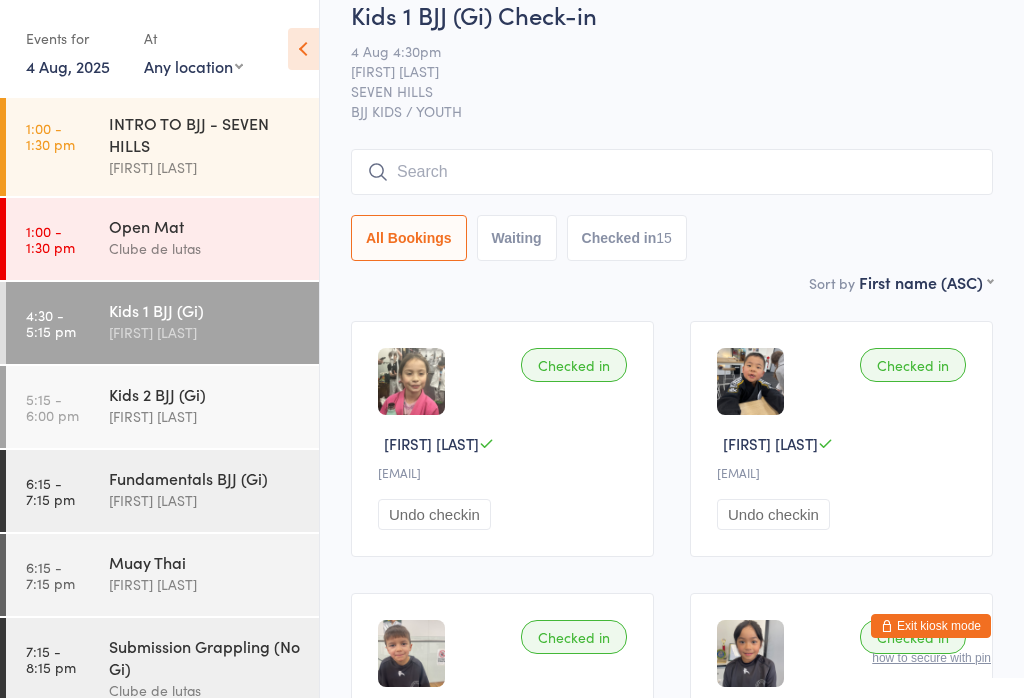 scroll, scrollTop: 0, scrollLeft: 0, axis: both 